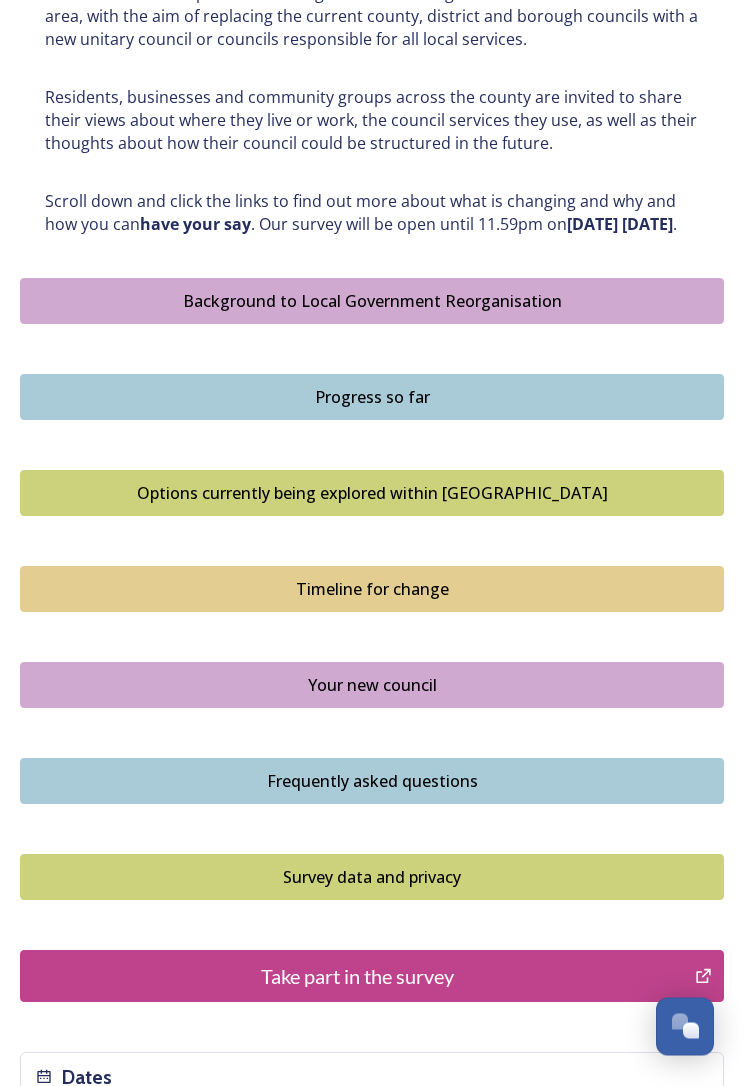 scroll, scrollTop: 1017, scrollLeft: 0, axis: vertical 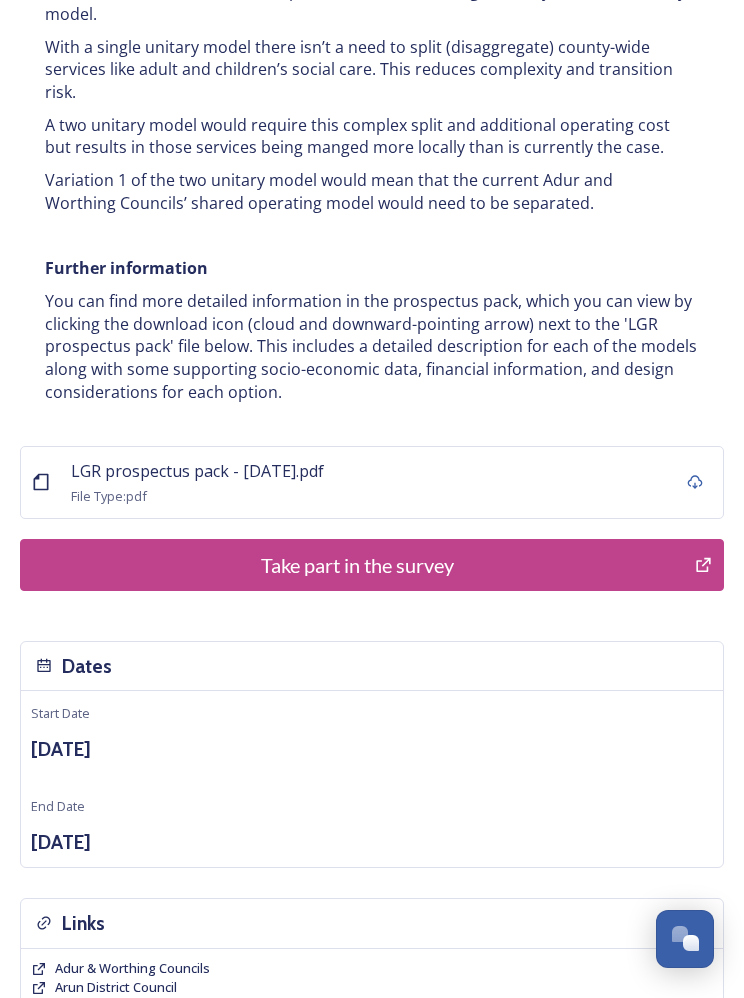 click on "Take part in the survey" at bounding box center [357, 565] 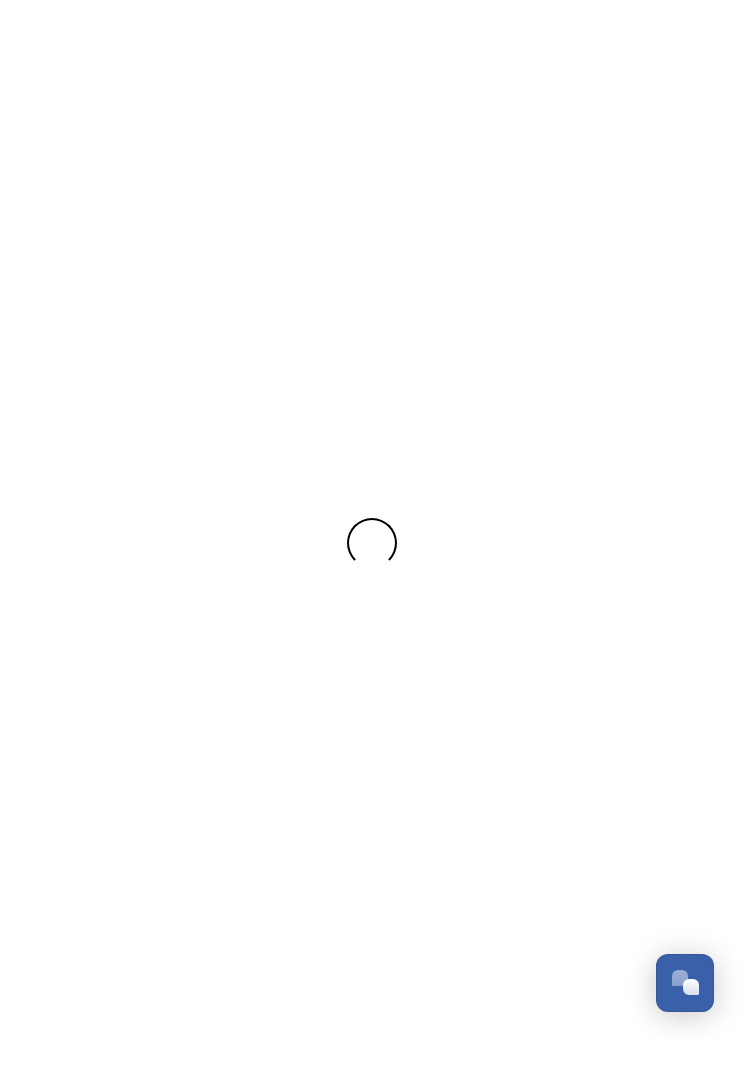 scroll, scrollTop: 0, scrollLeft: 0, axis: both 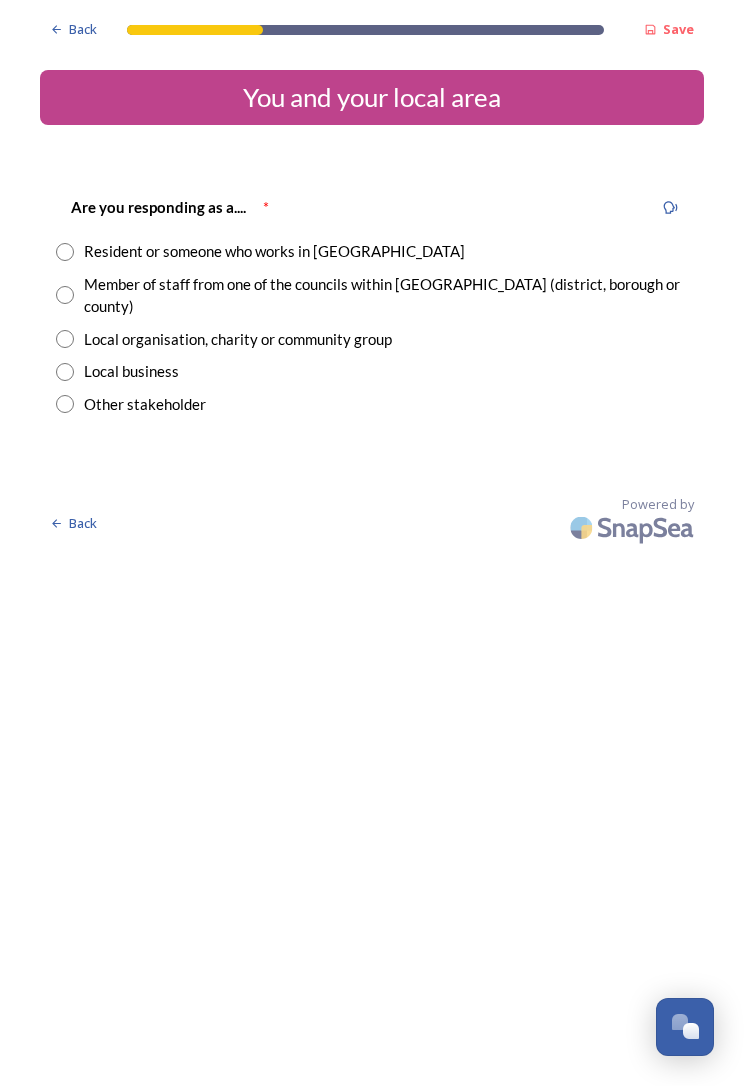 click on "Resident or someone who works in West Sussex" at bounding box center (372, 251) 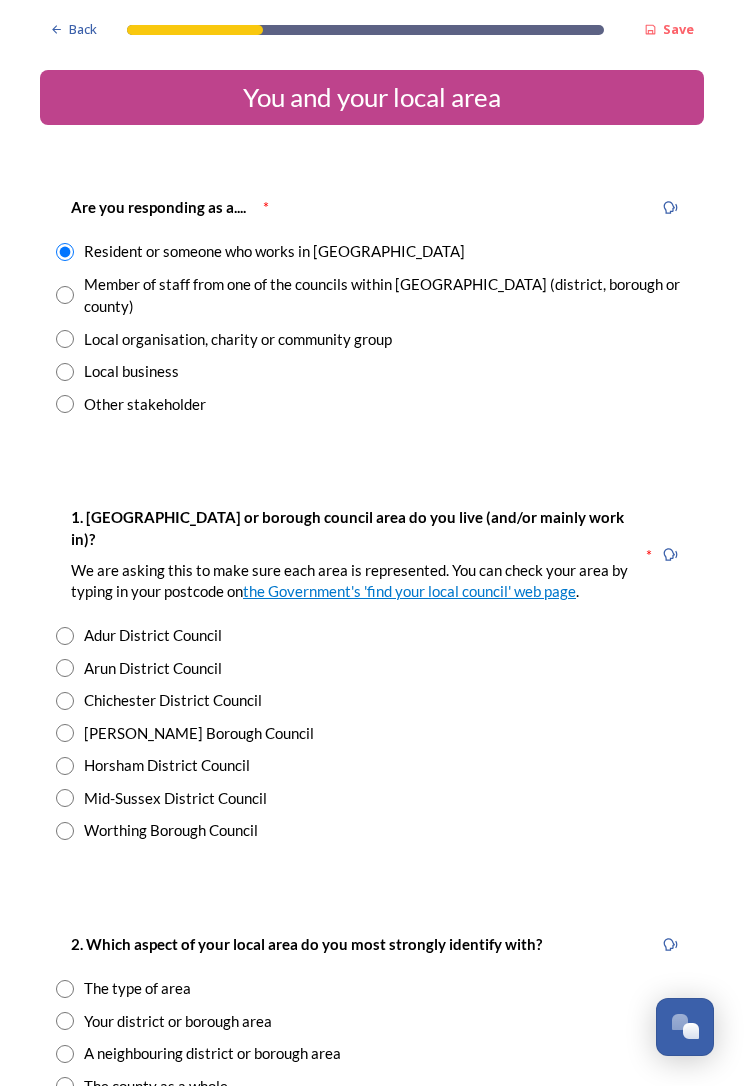 click at bounding box center [65, 701] 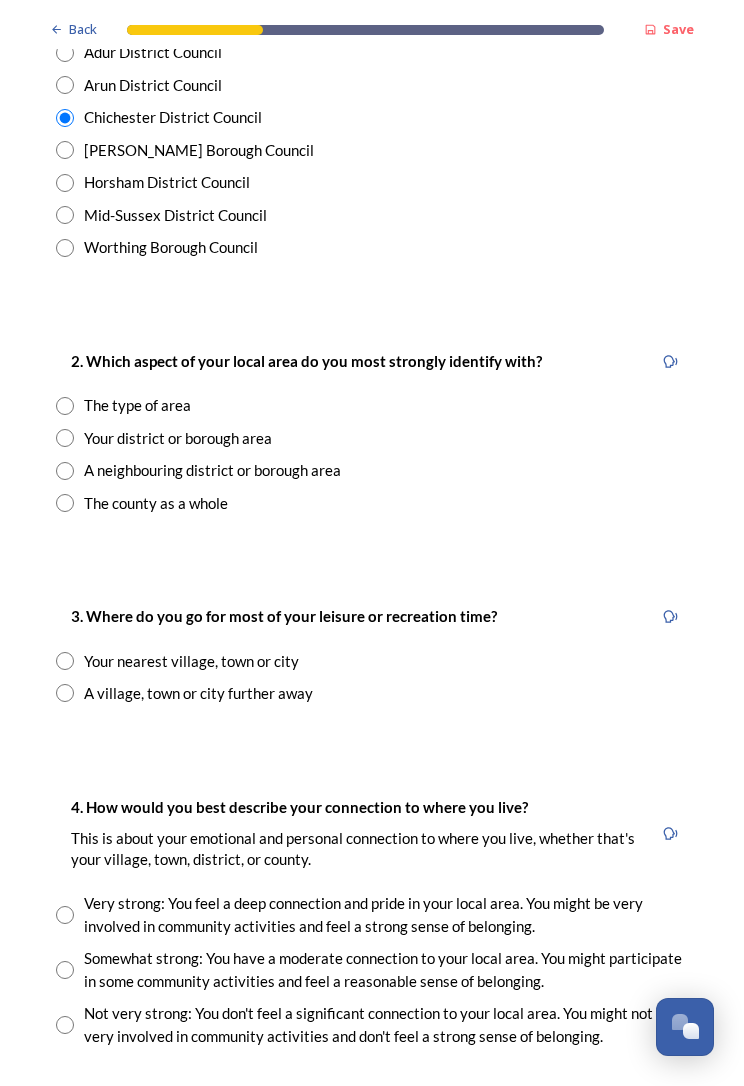 scroll, scrollTop: 584, scrollLeft: 0, axis: vertical 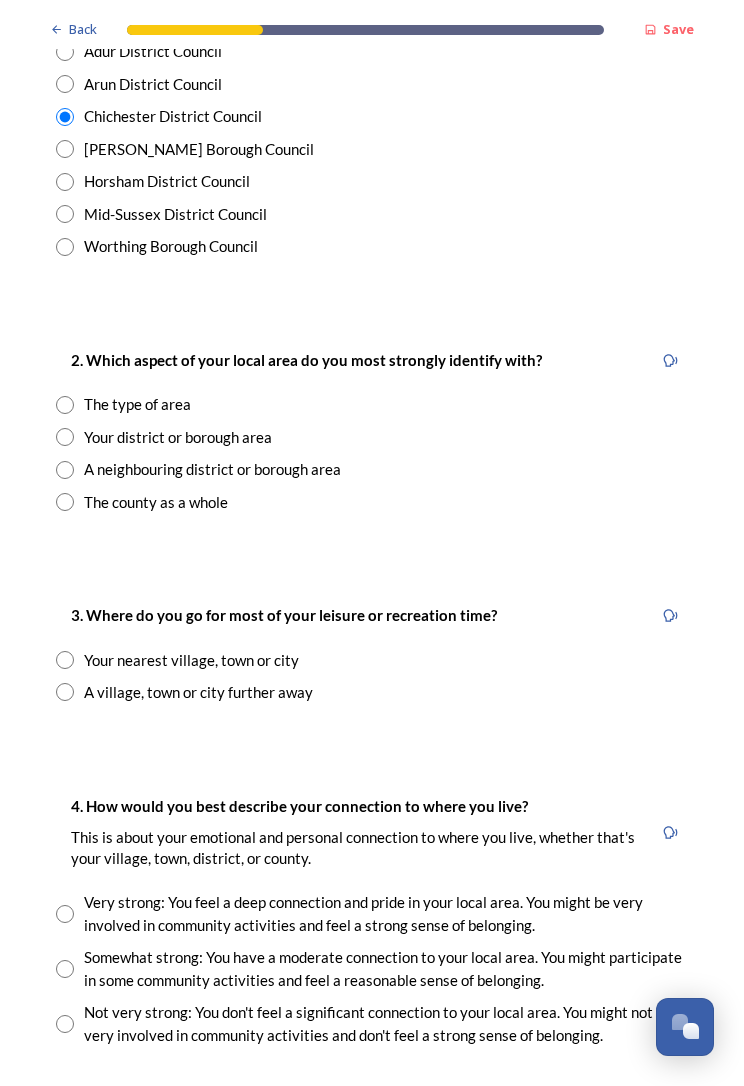 click at bounding box center [65, 437] 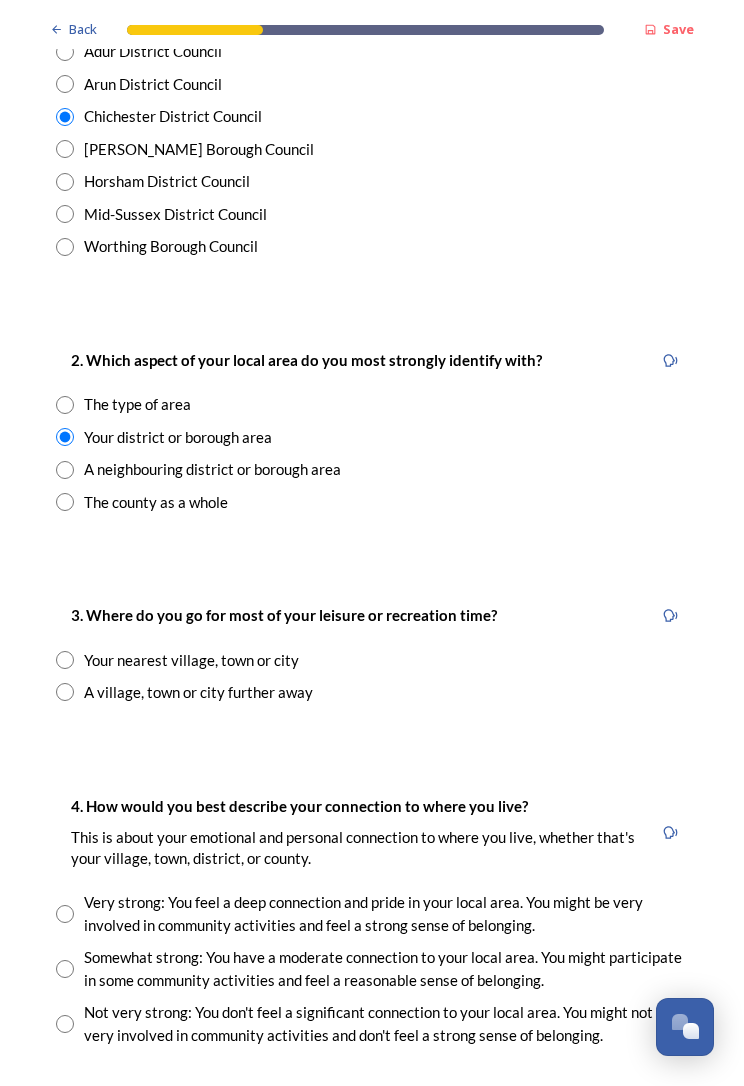 click on "Your nearest village, town or city" at bounding box center [191, 660] 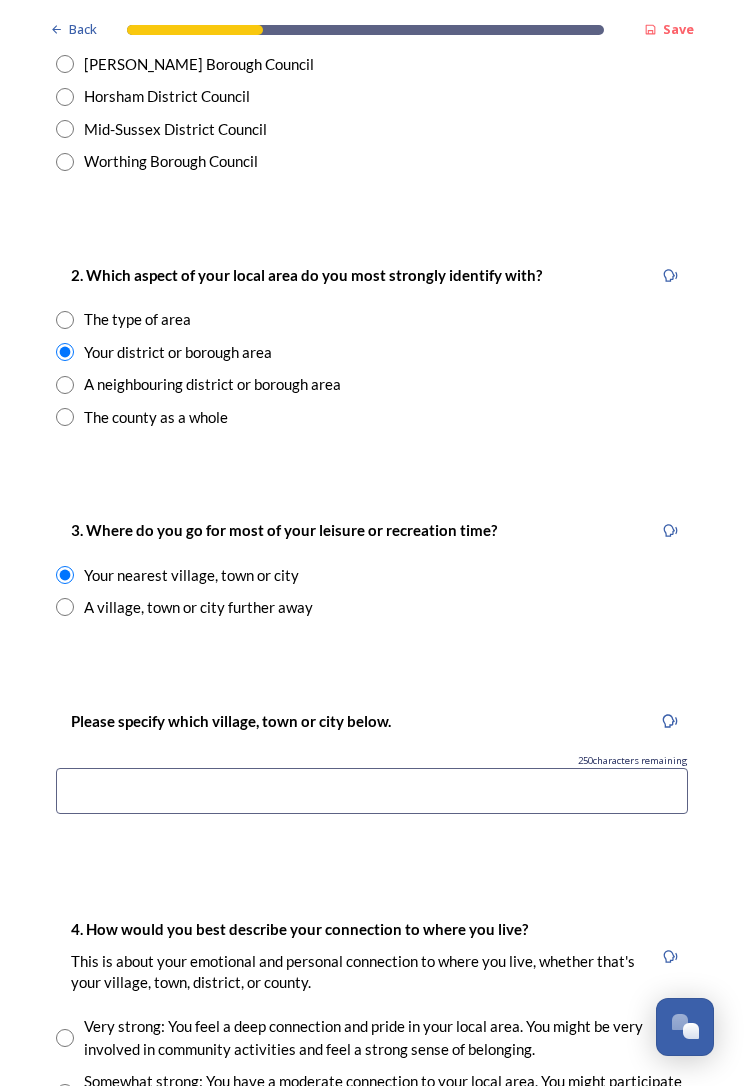 scroll, scrollTop: 708, scrollLeft: 0, axis: vertical 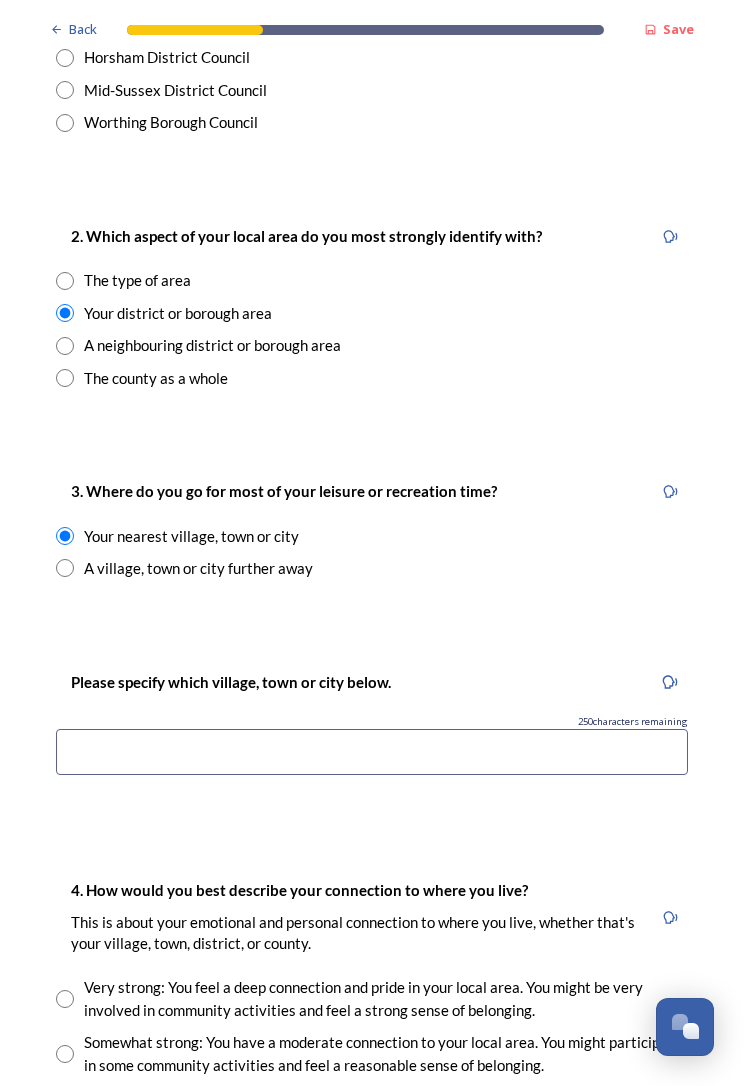 click at bounding box center [372, 752] 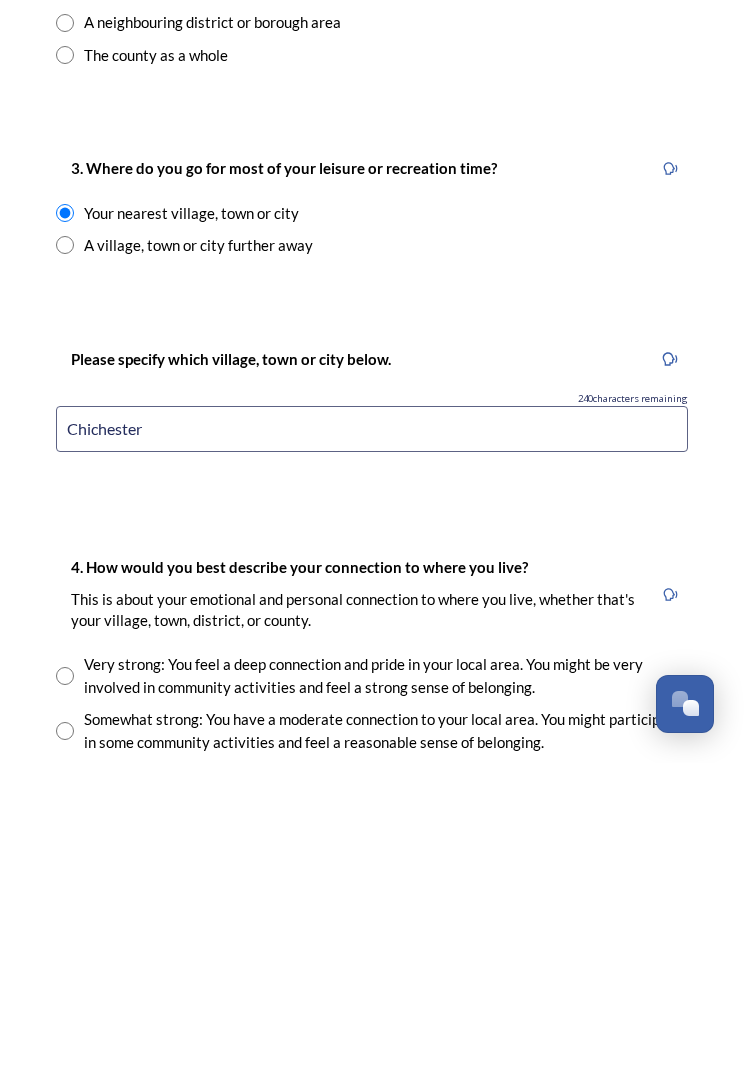 type on "Chichester" 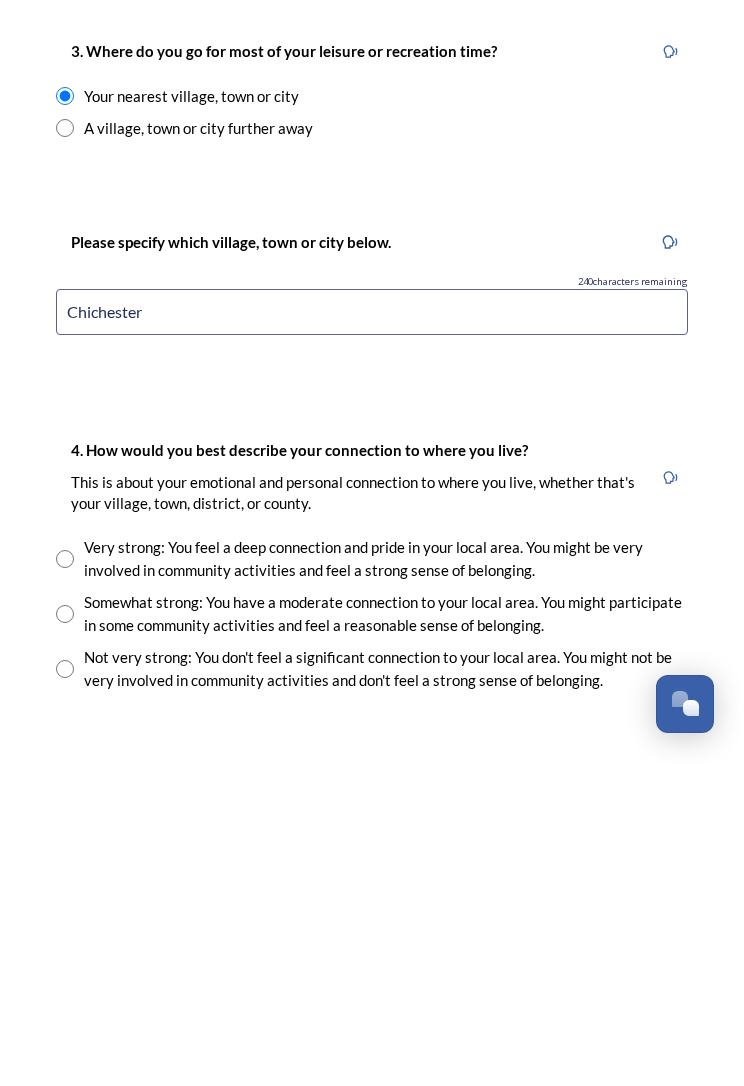 scroll, scrollTop: 851, scrollLeft: 0, axis: vertical 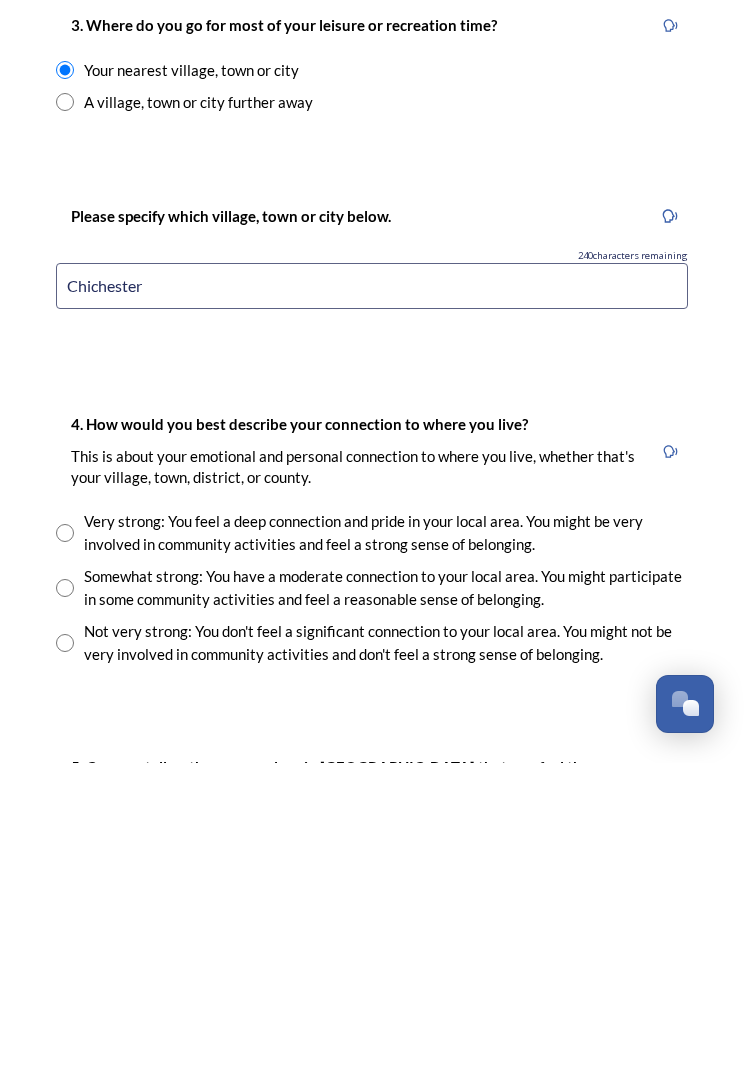 click at bounding box center [65, 966] 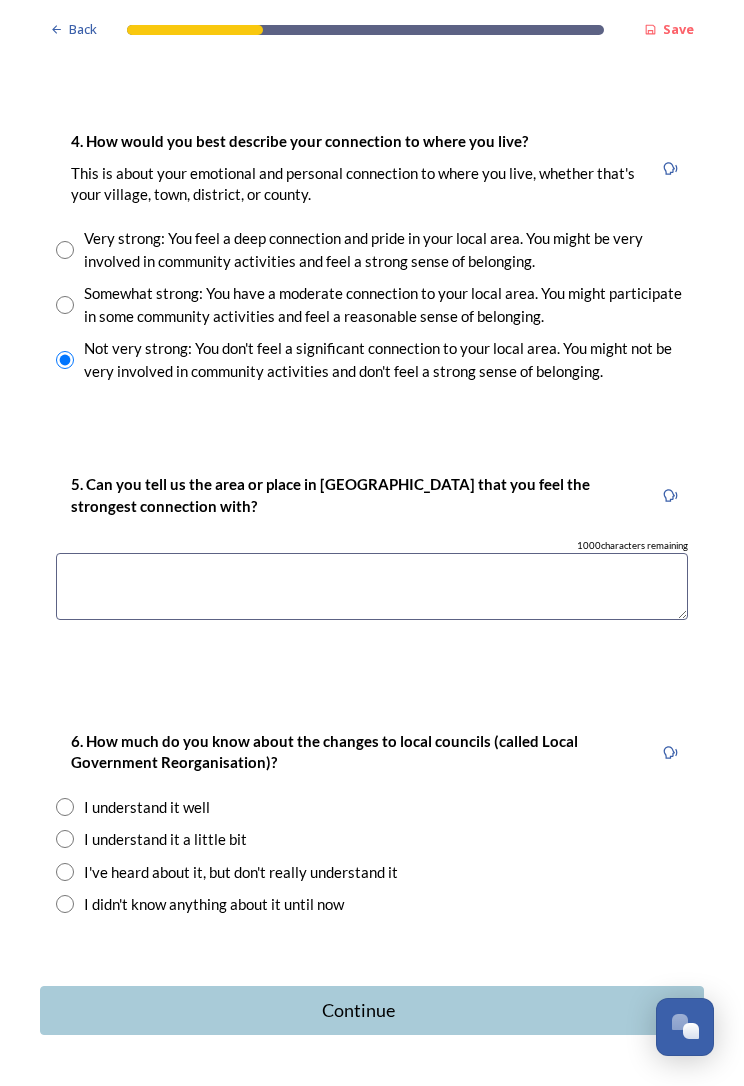 scroll, scrollTop: 1456, scrollLeft: 0, axis: vertical 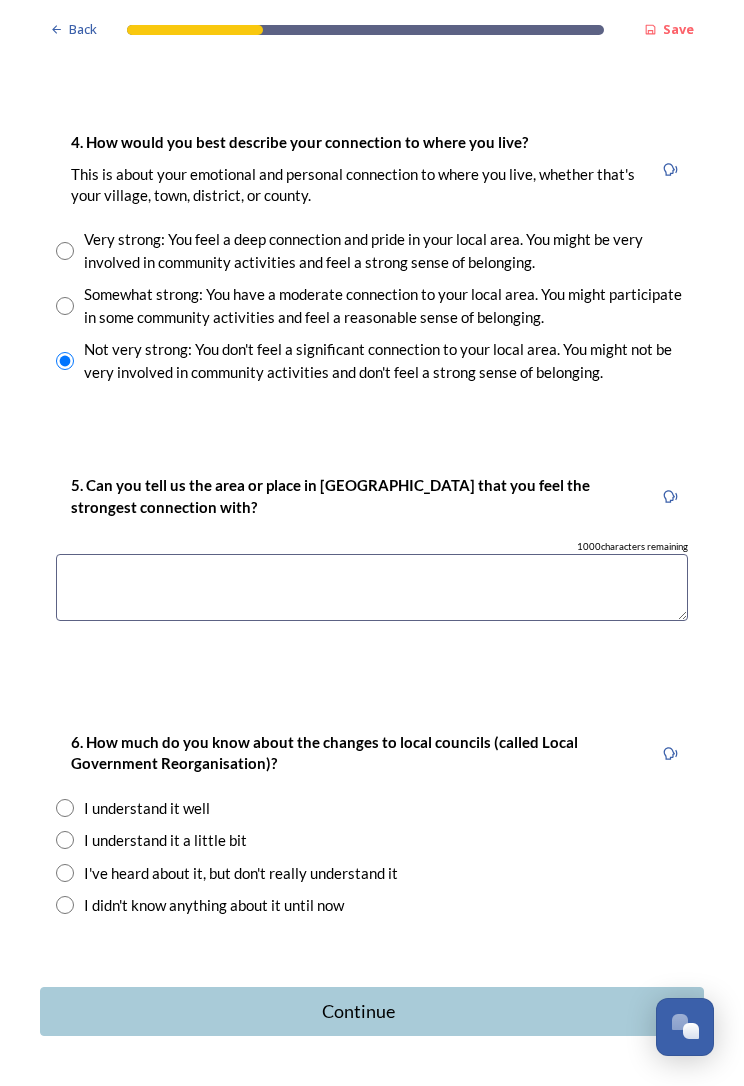click at bounding box center [372, 587] 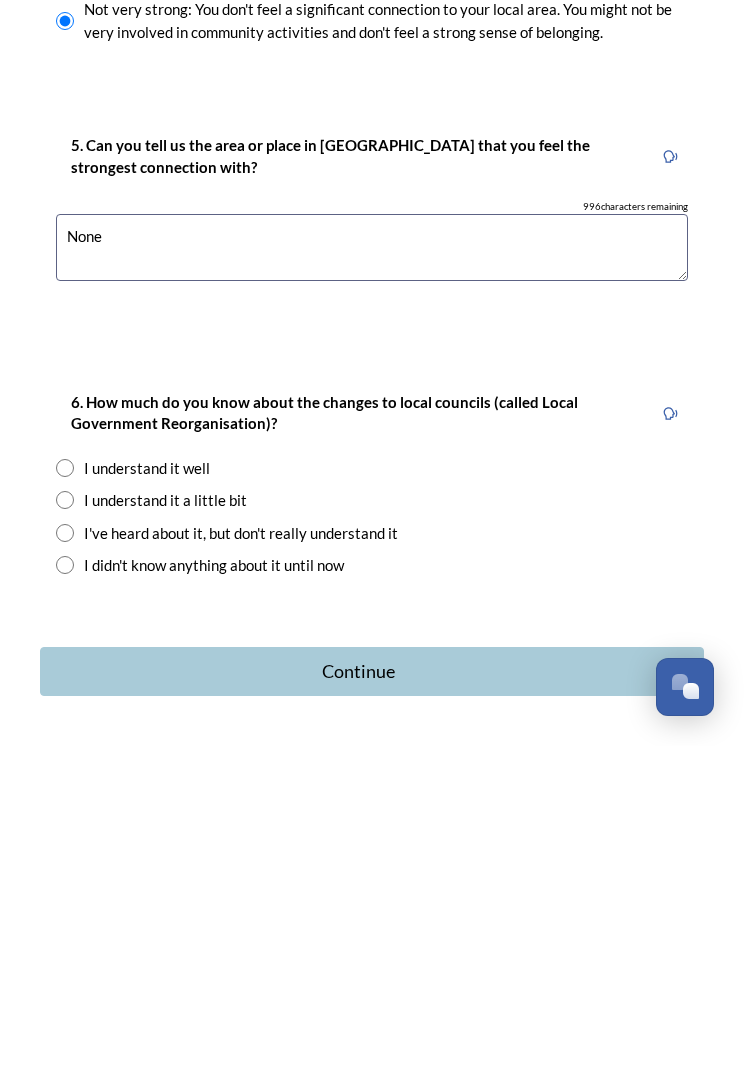 type on "None" 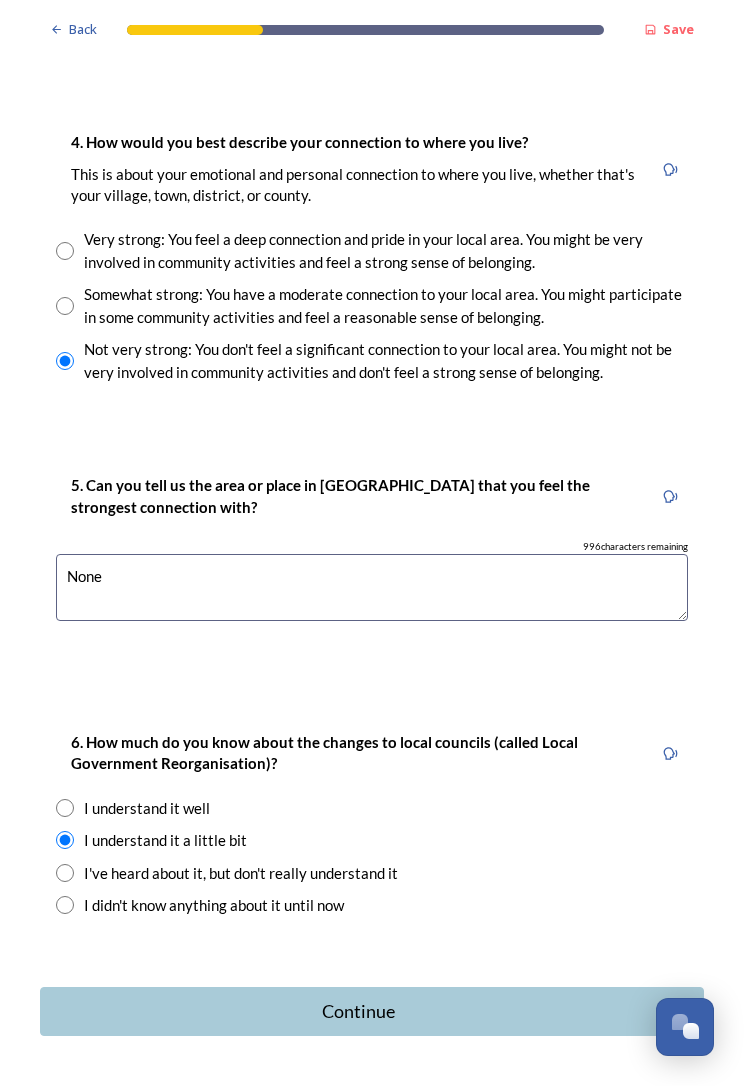 click on "Continue" at bounding box center (372, 1011) 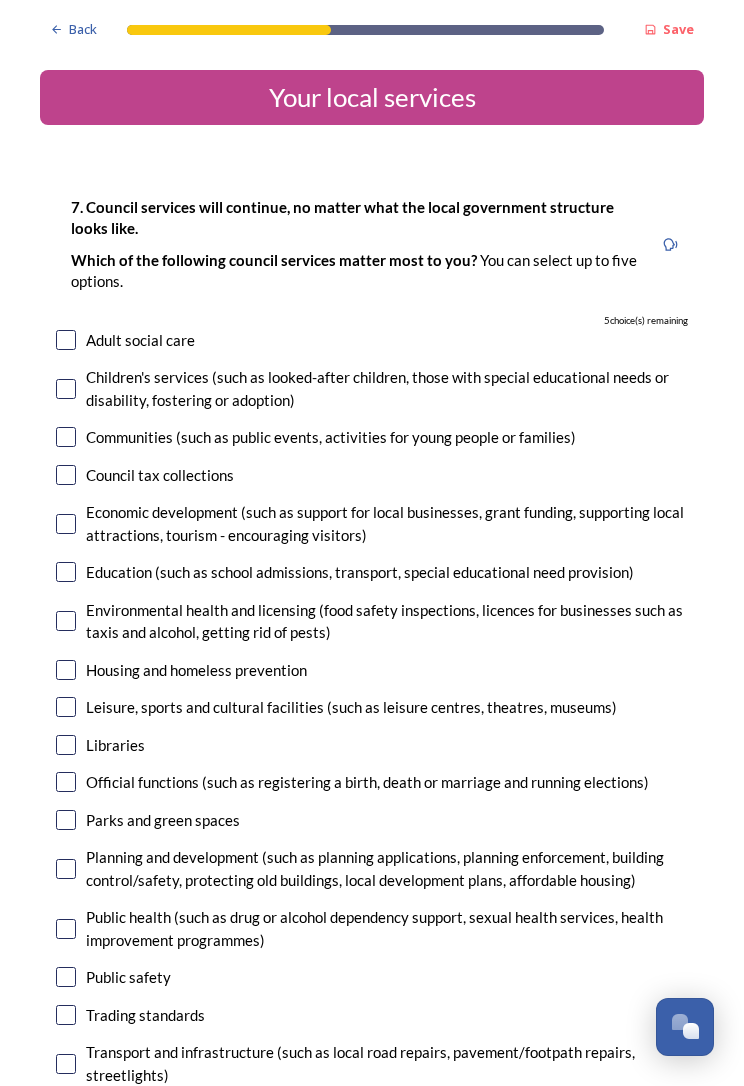 click on "7. Council services will continue, no matter what the local government structure looks like.  ﻿﻿Which of the following council services matter most to you?  You can select up to five options. 5  choice(s) remaining Adult social care   Children's services (such as looked-after children, those with special educational needs or disability, fostering or adoption) Communities (such as public events, activities for young people or families) Council tax collections Economic development (such as support for local businesses, grant funding, supporting local attractions, tourism - encouraging visitors)  Education (such as school admissions, transport, special educational need provision)  Environmental health and licensing (food safety inspections, licences for businesses such as taxis and alcohol, getting rid of pests) Housing and homeless prevention Leisure, sports and cultural facilities (such as leisure centres, theatres, museums) Libraries Parks and green spaces Public safety Trading standards" at bounding box center [372, 680] 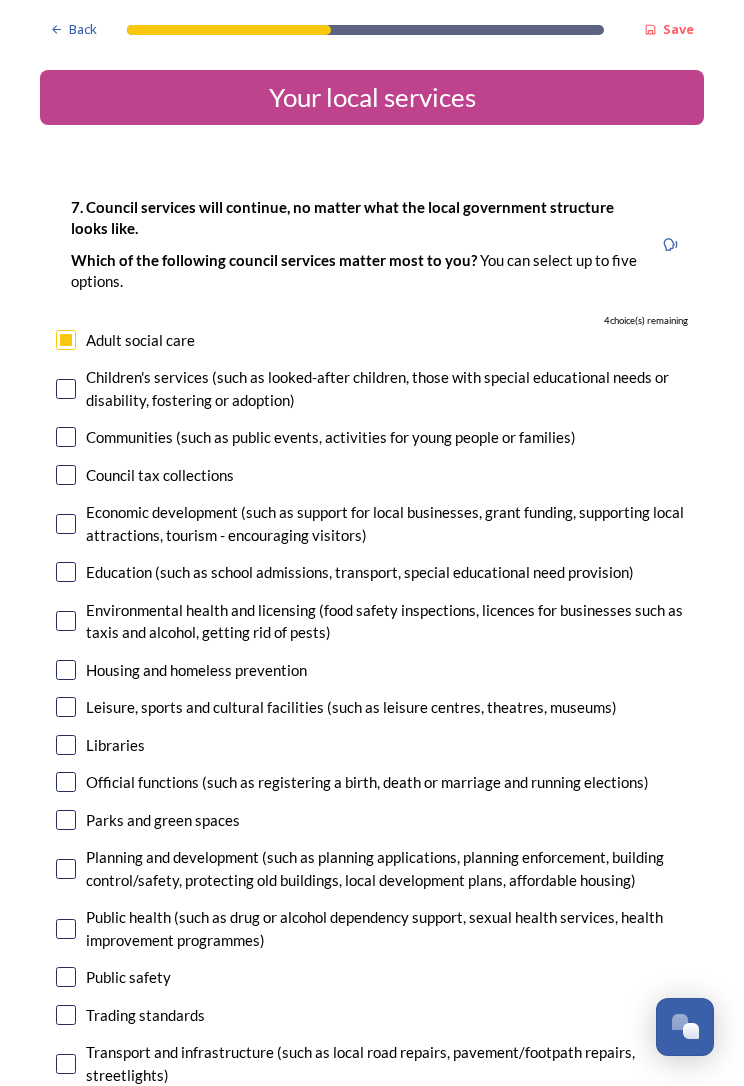 click at bounding box center [66, 707] 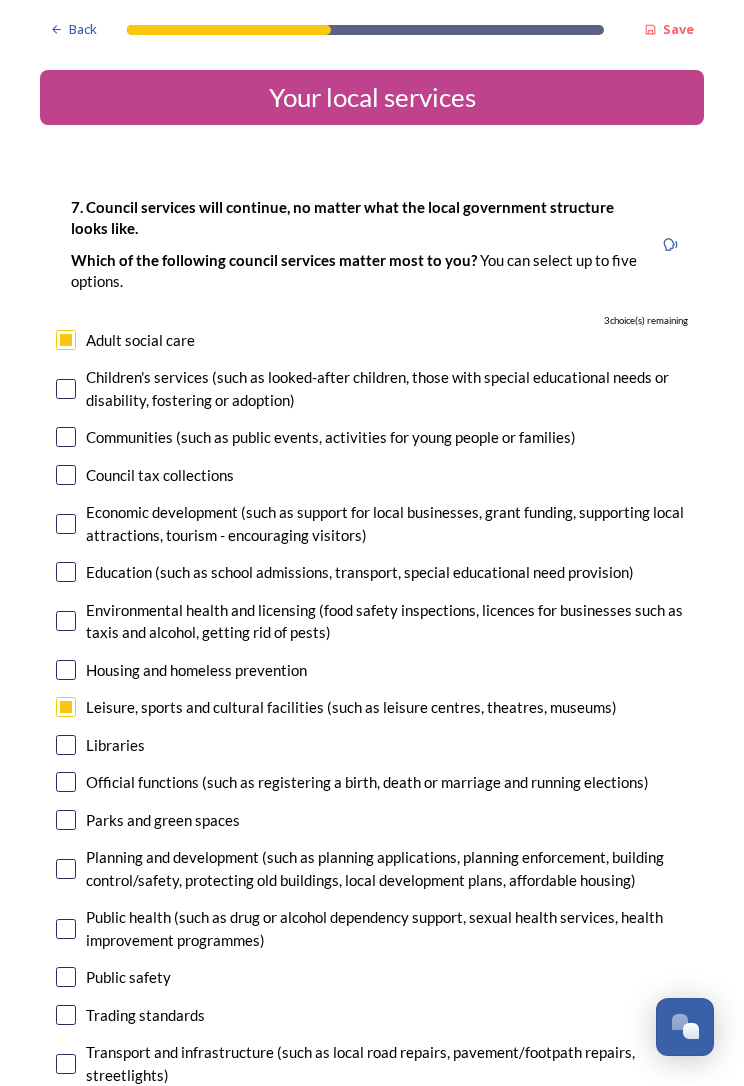 click at bounding box center (66, 745) 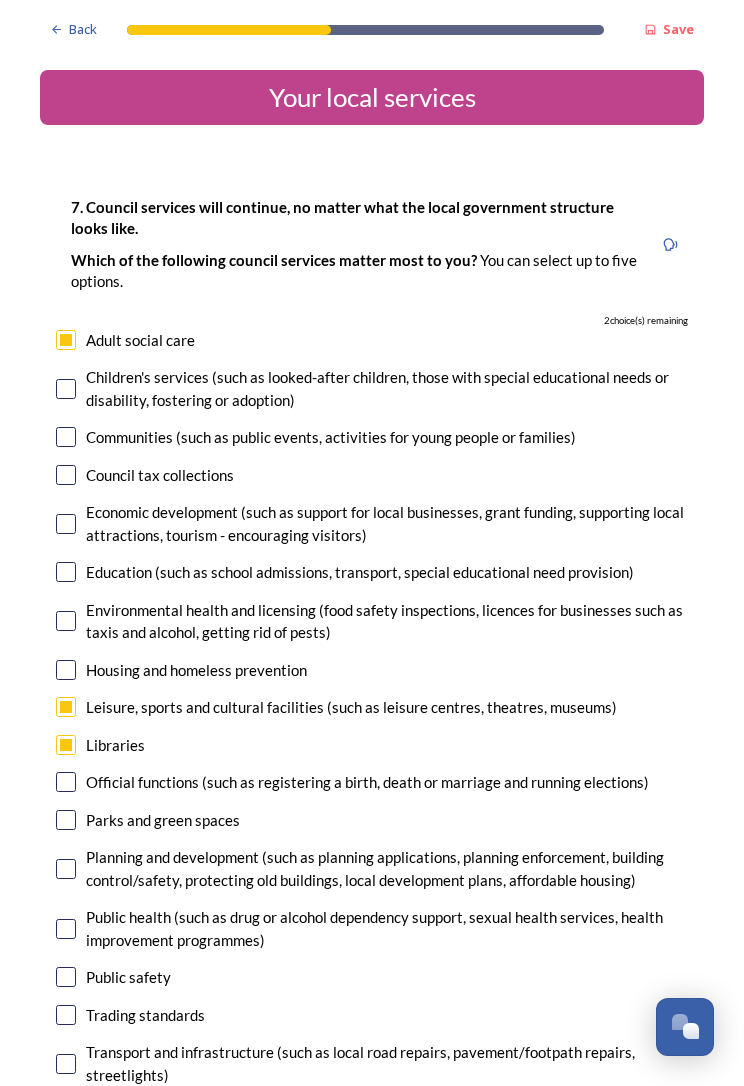 click at bounding box center [66, 820] 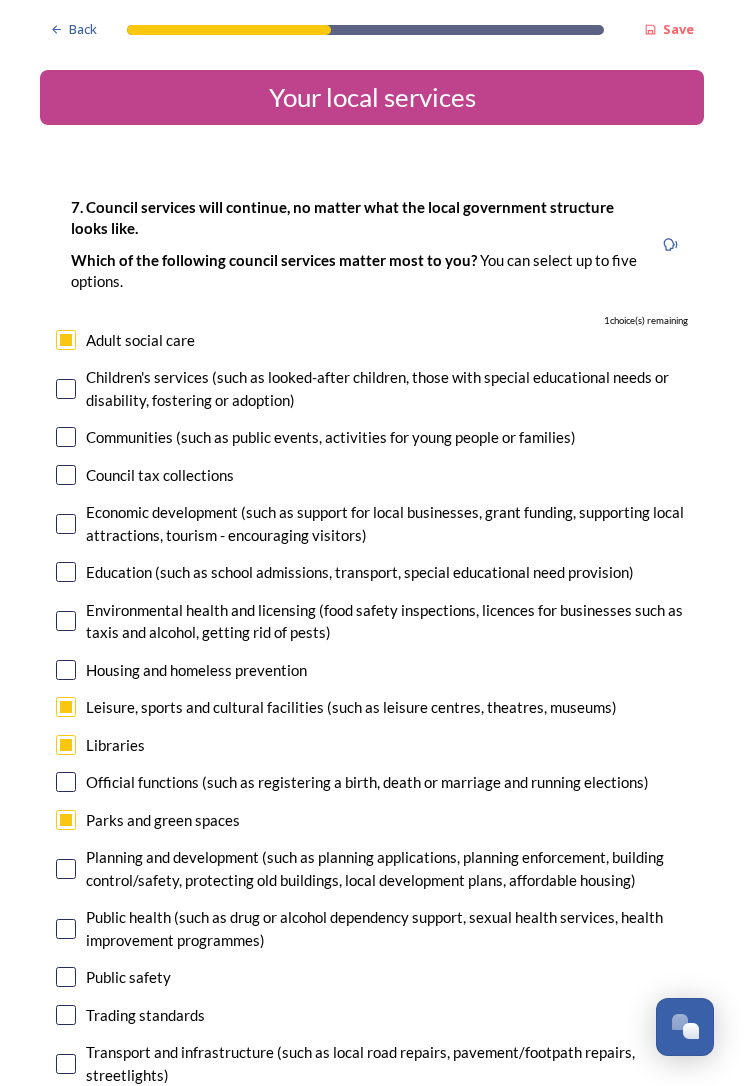 click at bounding box center [66, 869] 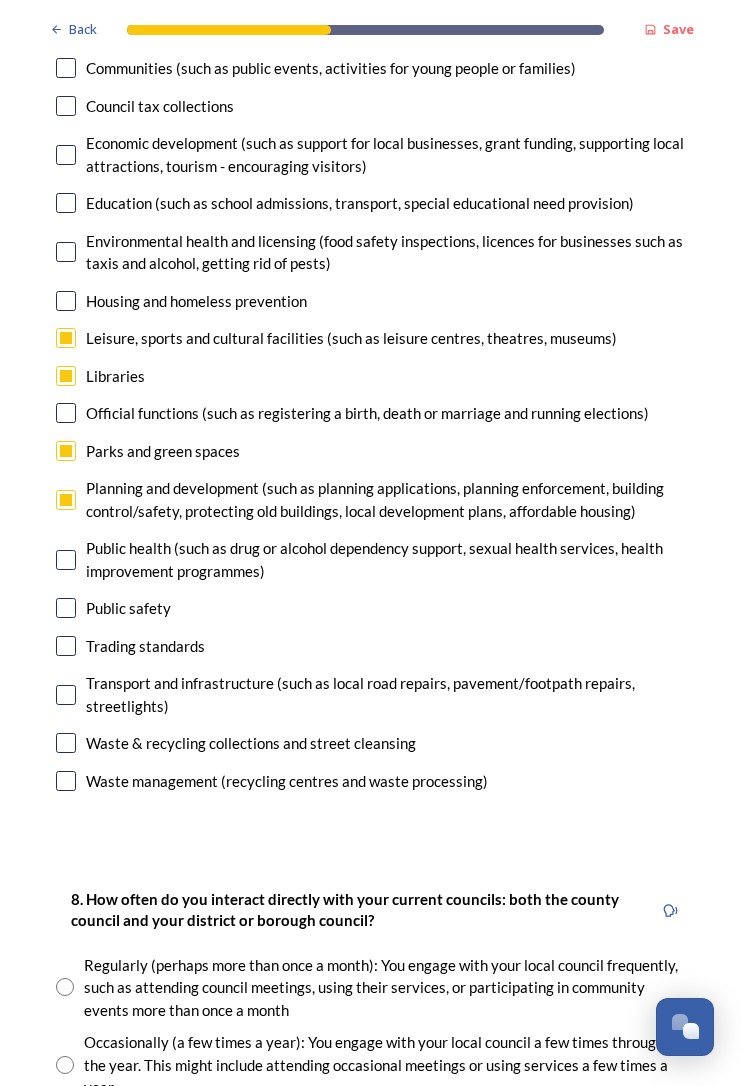 scroll, scrollTop: 370, scrollLeft: 0, axis: vertical 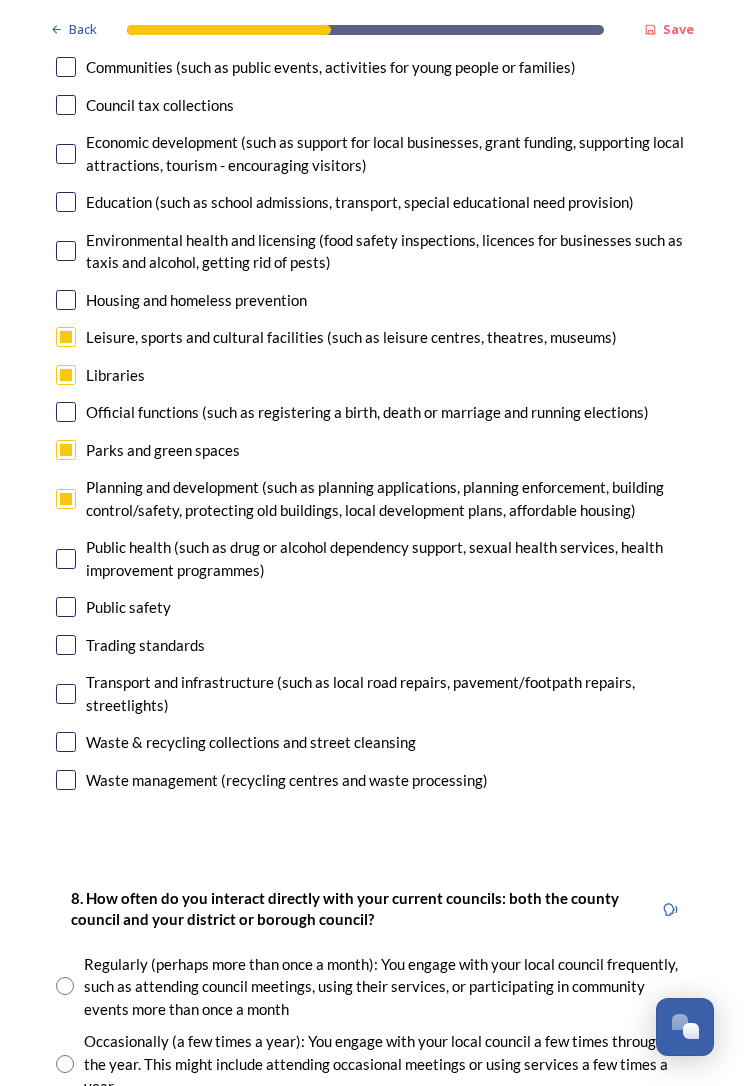 click at bounding box center (66, 780) 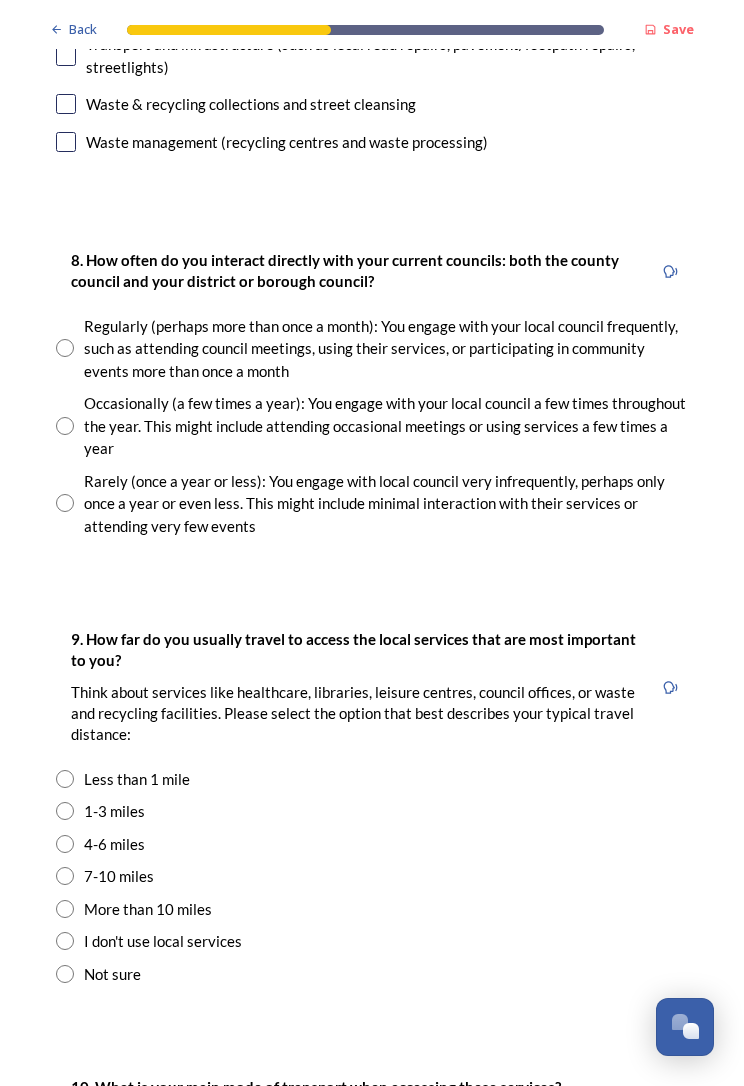 scroll, scrollTop: 1008, scrollLeft: 0, axis: vertical 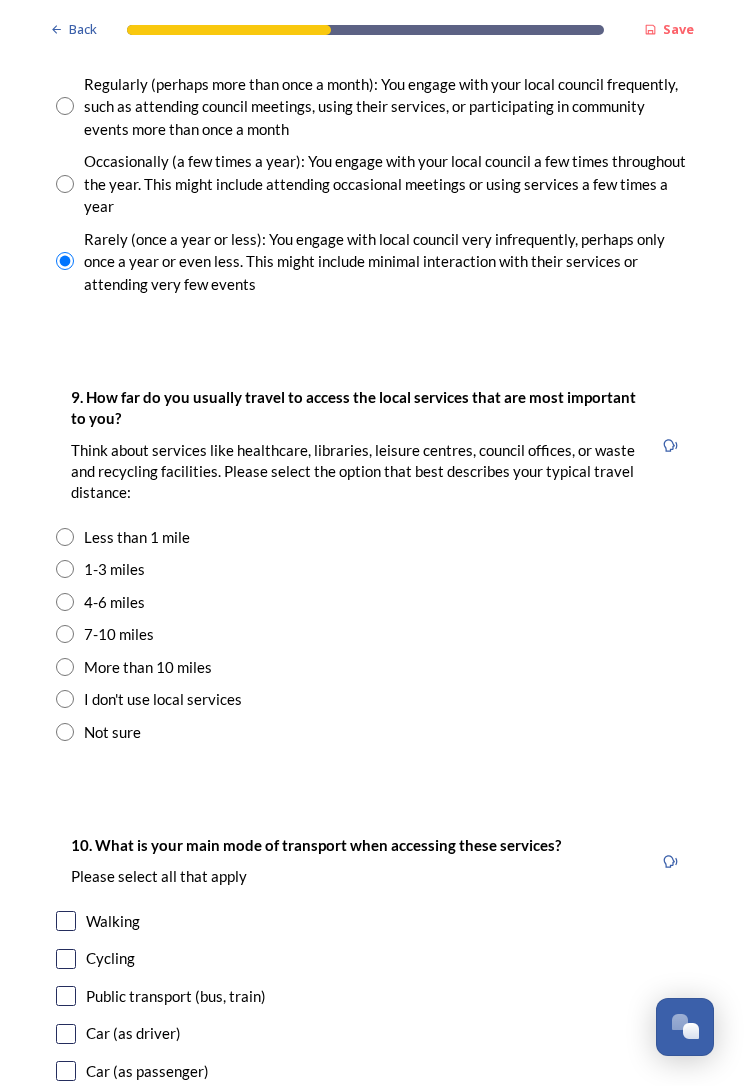 click on "1-3 miles" at bounding box center [372, 569] 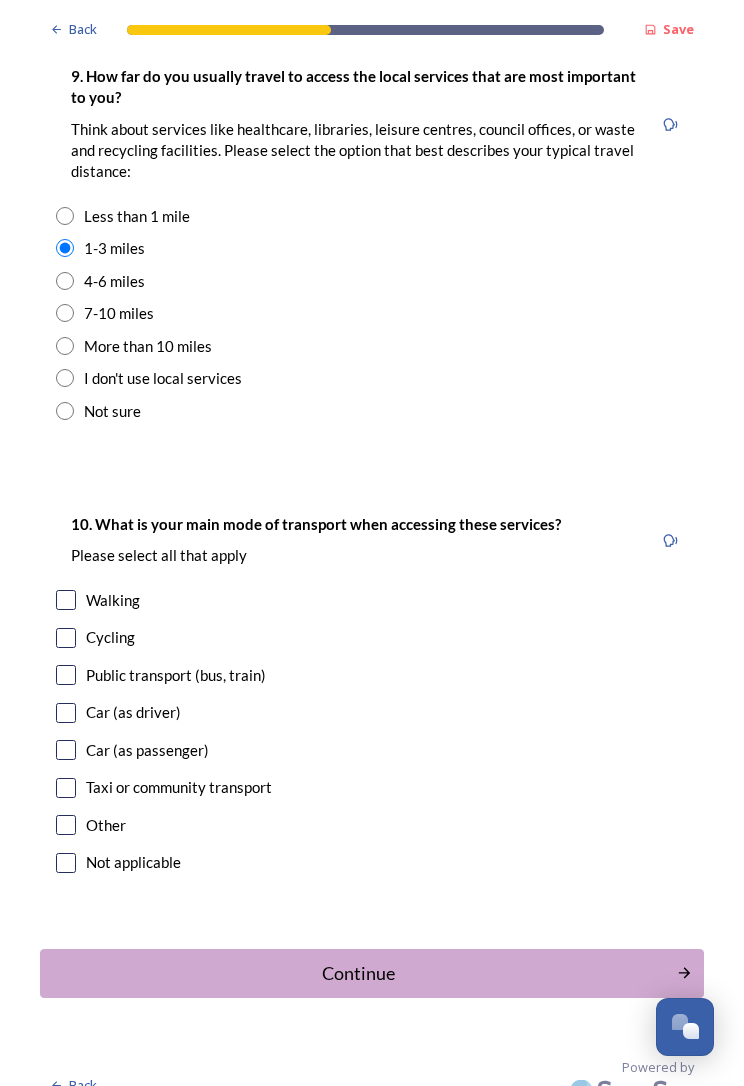 scroll, scrollTop: 1569, scrollLeft: 0, axis: vertical 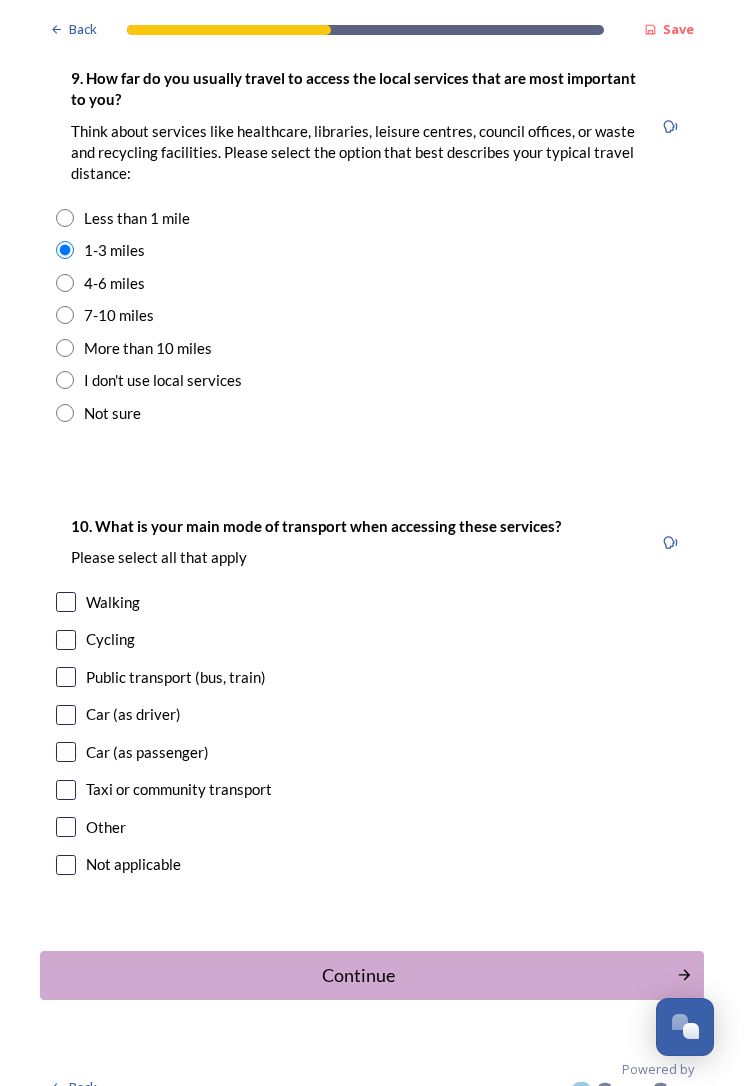 click at bounding box center [66, 602] 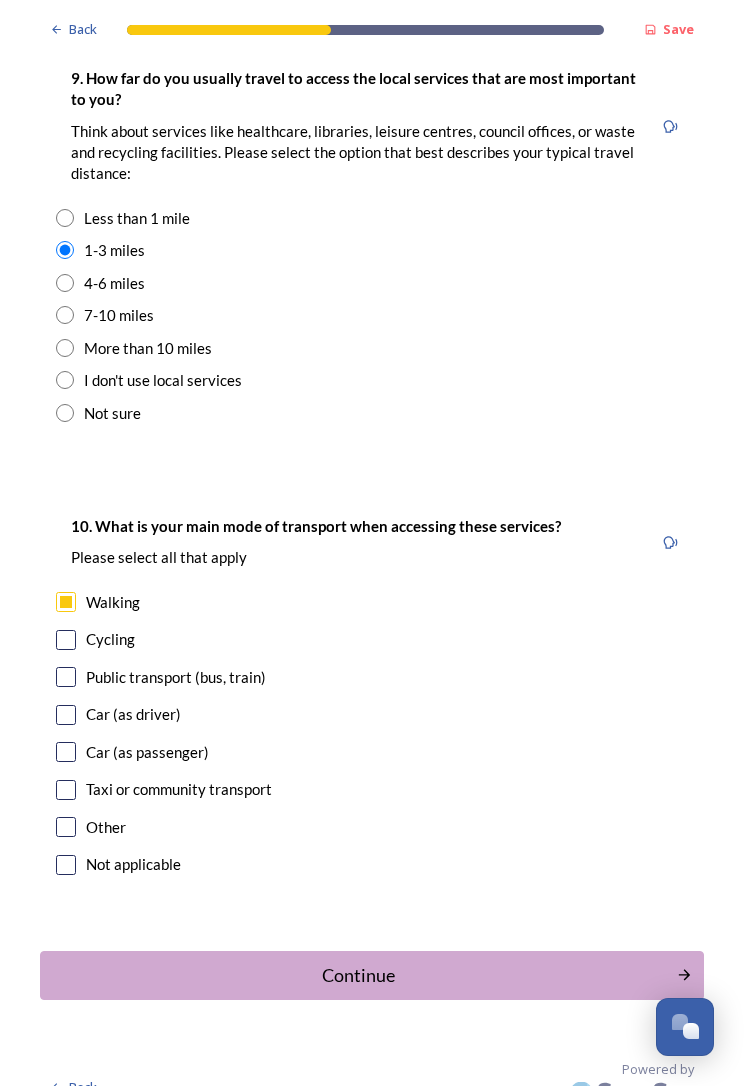 click at bounding box center (66, 715) 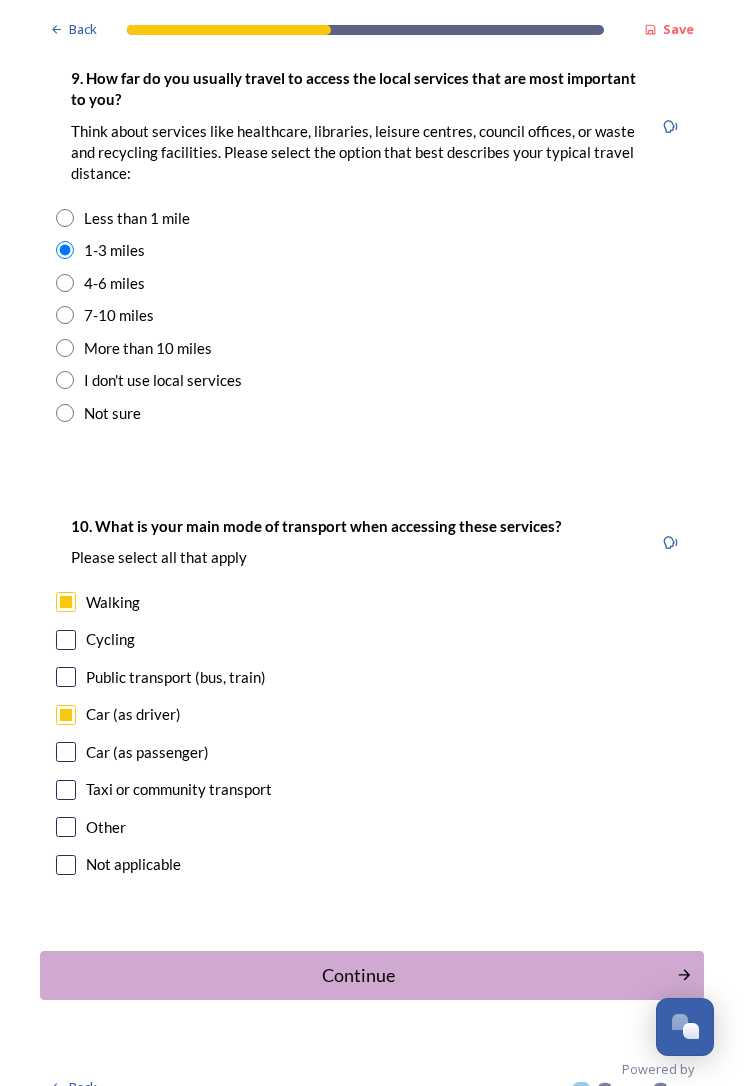 click on "Continue" at bounding box center (358, 975) 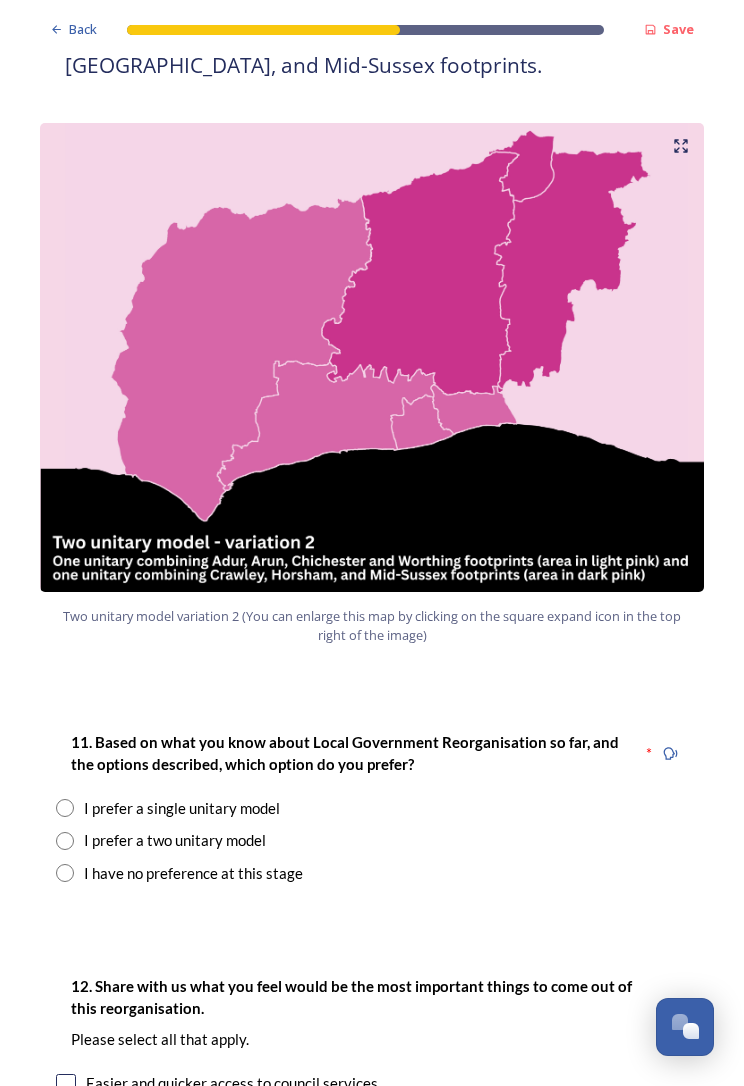 scroll, scrollTop: 2049, scrollLeft: 0, axis: vertical 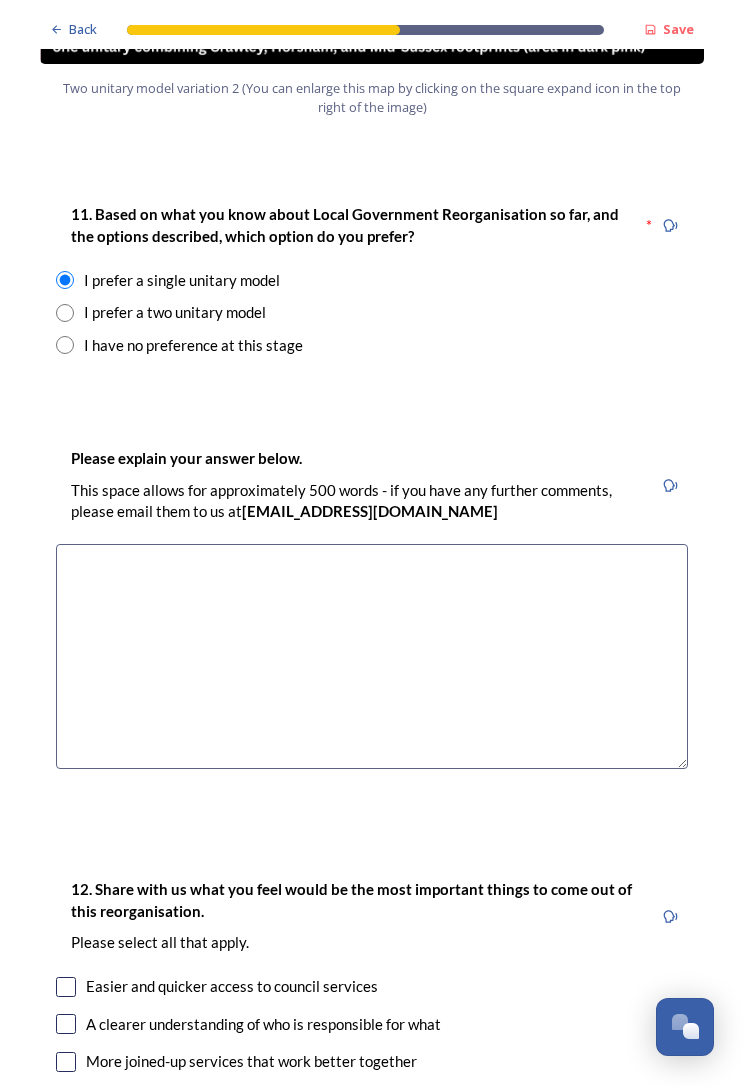 click at bounding box center [372, 656] 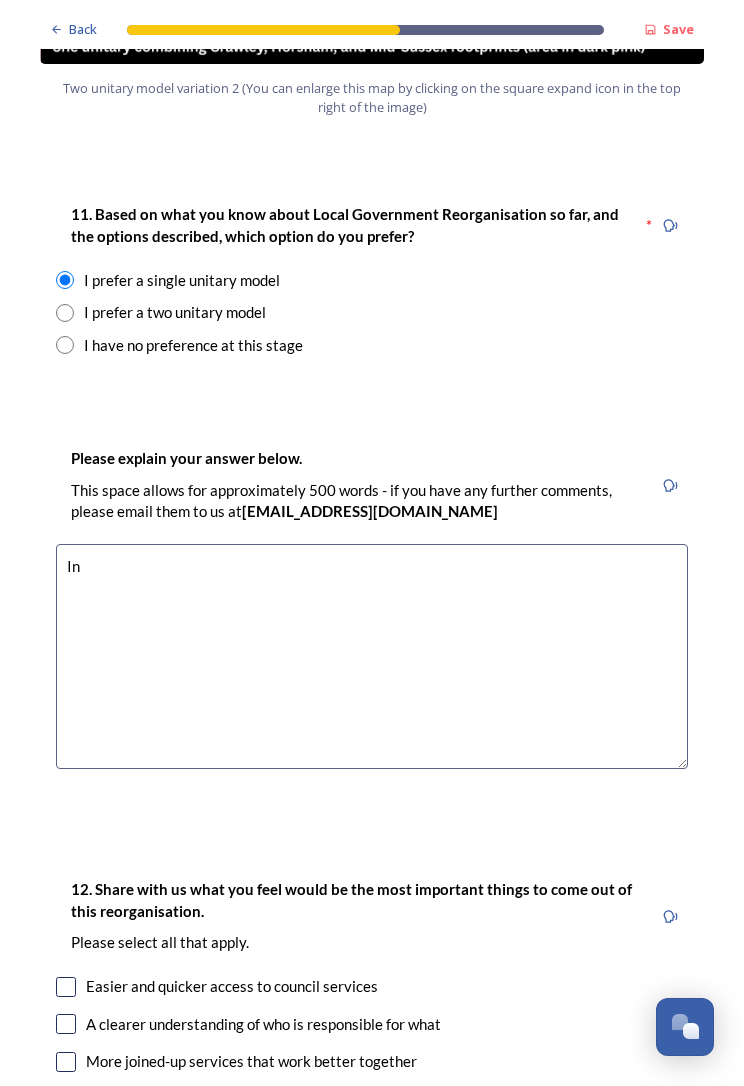 type on "I" 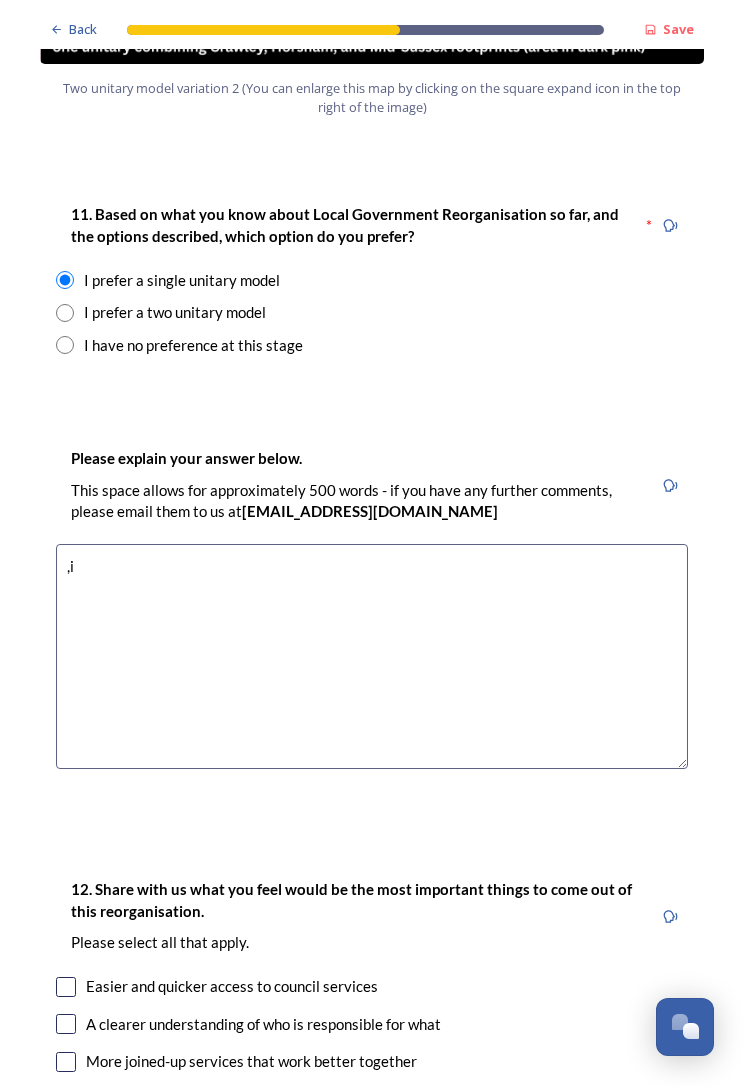 type on "," 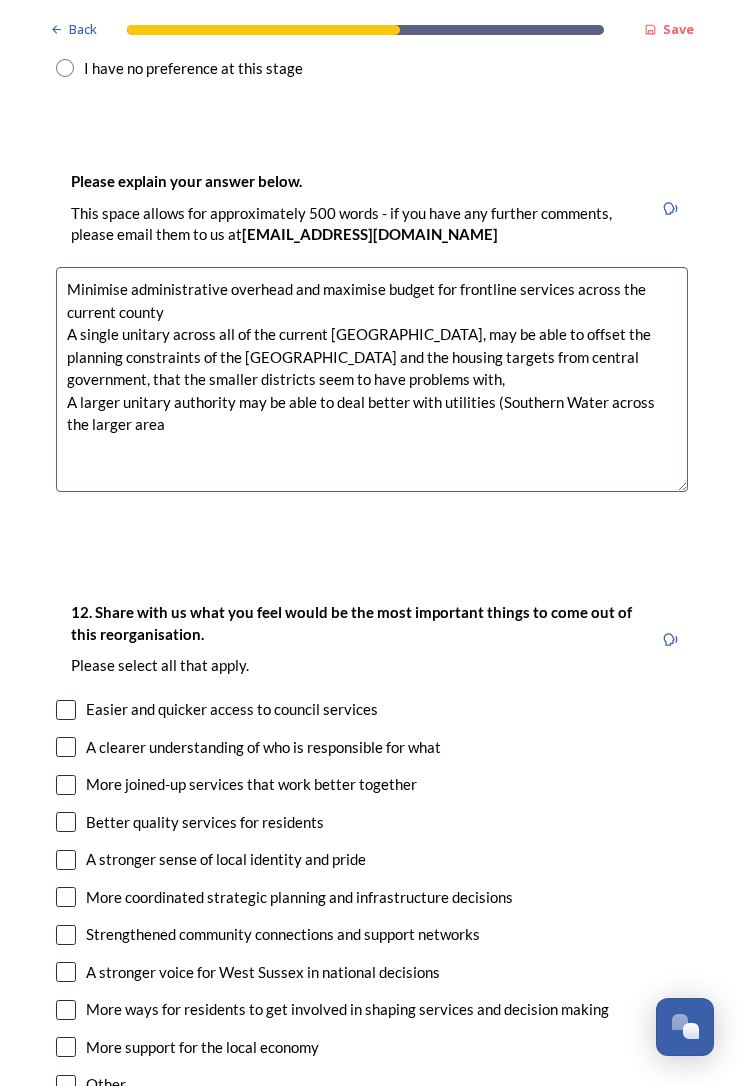 scroll, scrollTop: 2861, scrollLeft: 0, axis: vertical 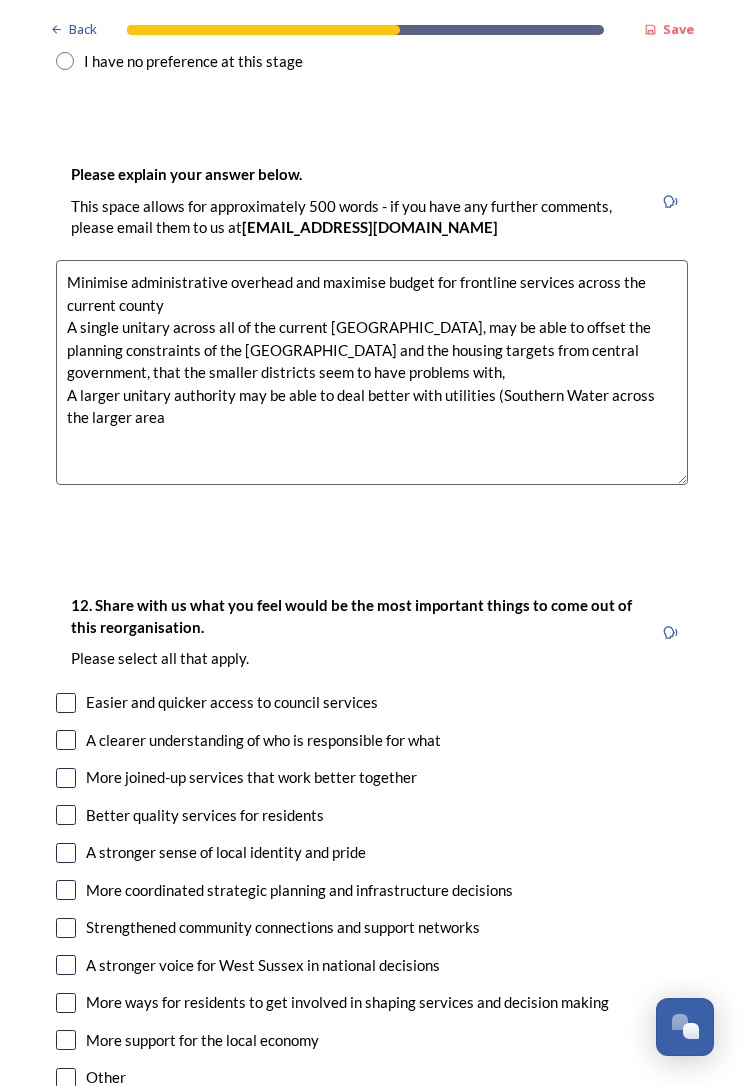 type on "Minimise administrative overhead and maximise budget for frontline services across the current county
A single unitary across all of the current West Sussex, may be able to offset the planning constraints of the South Downs National Park and the housing targets from central government, that the smaller districts seem to have problems with,
A larger unitary authority may be able to deal better with utilities (Southern Water across the larger area" 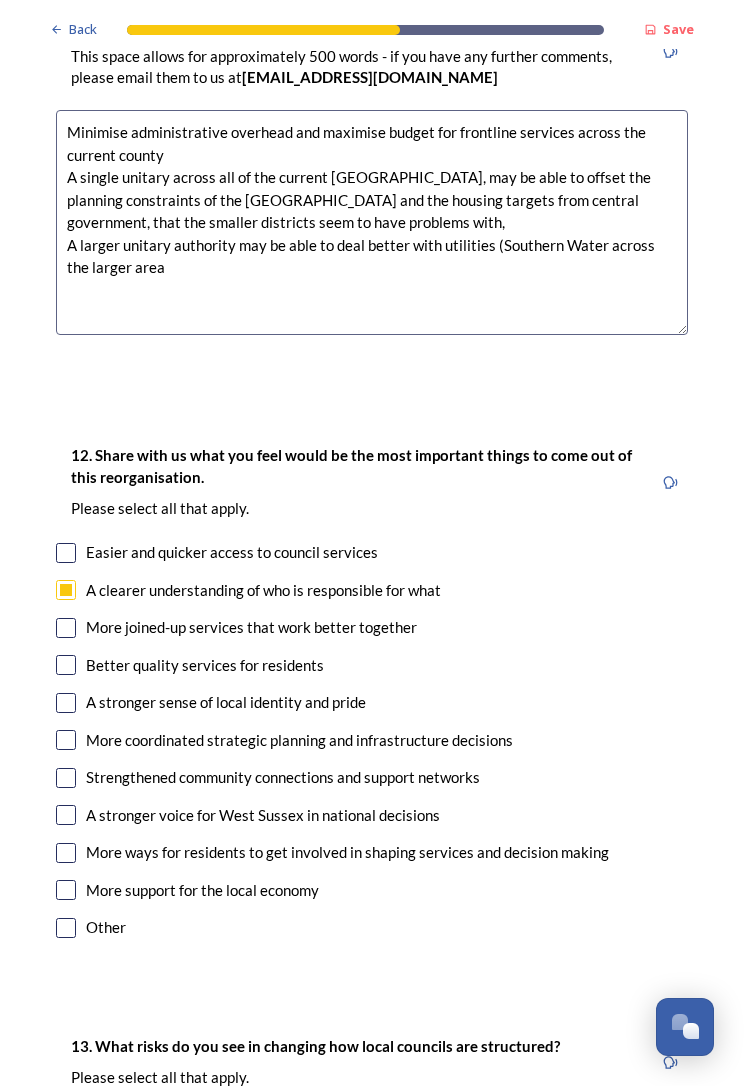 scroll, scrollTop: 3011, scrollLeft: 0, axis: vertical 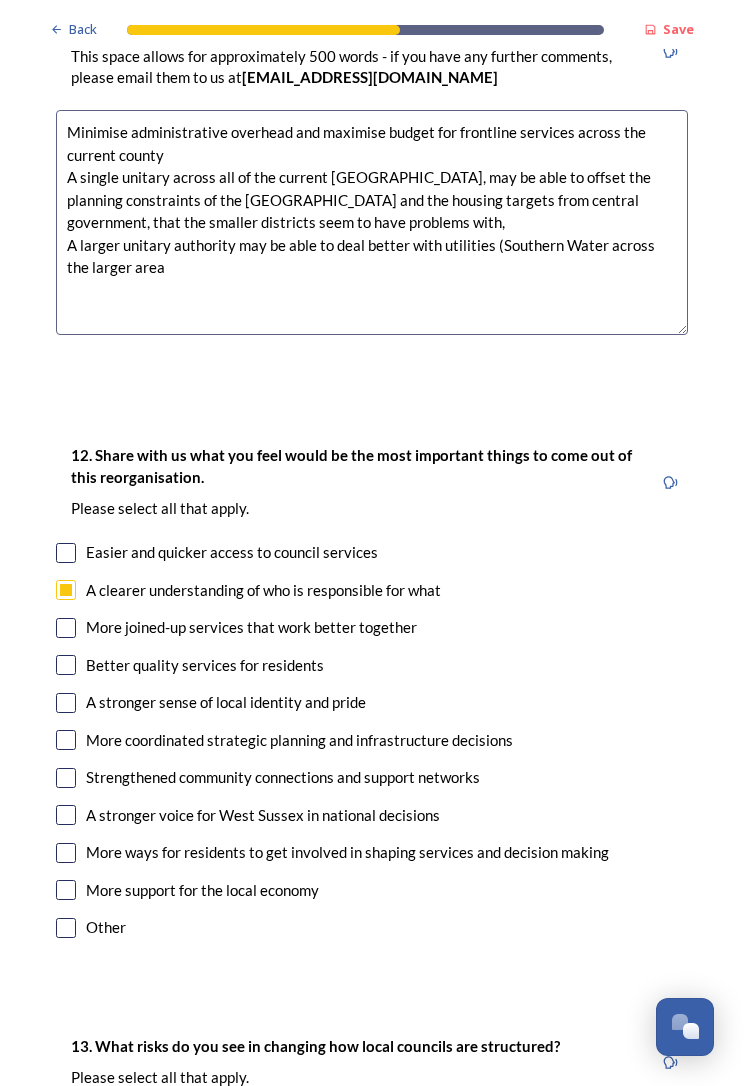 click at bounding box center (66, 628) 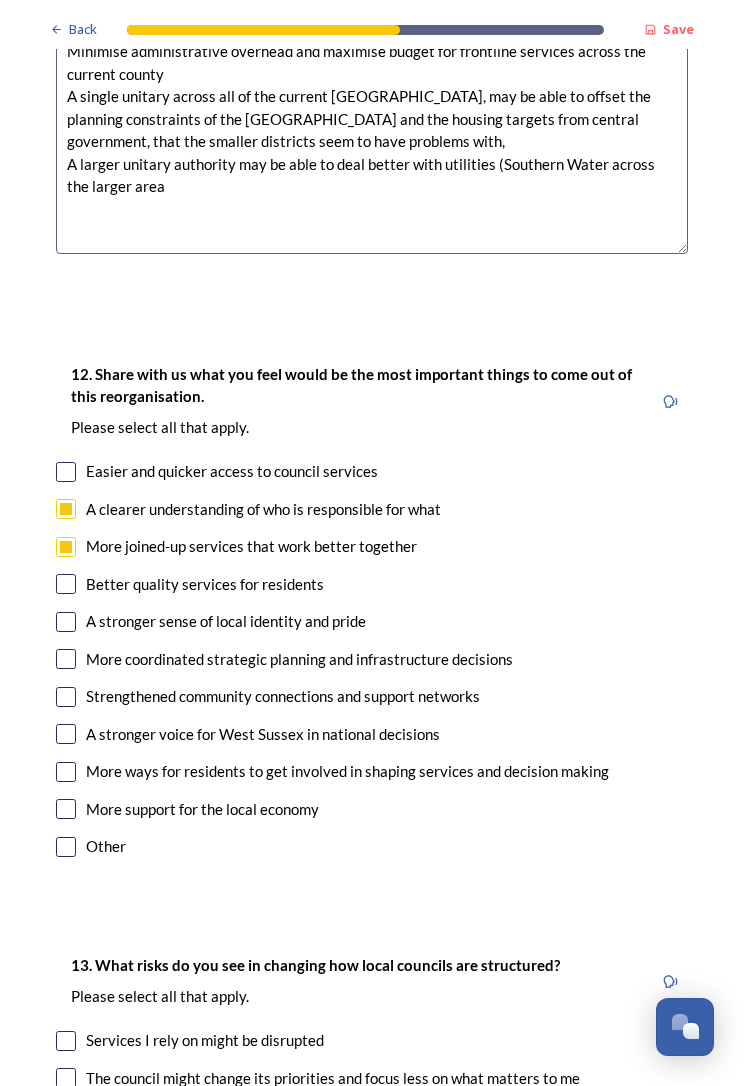scroll, scrollTop: 3092, scrollLeft: 0, axis: vertical 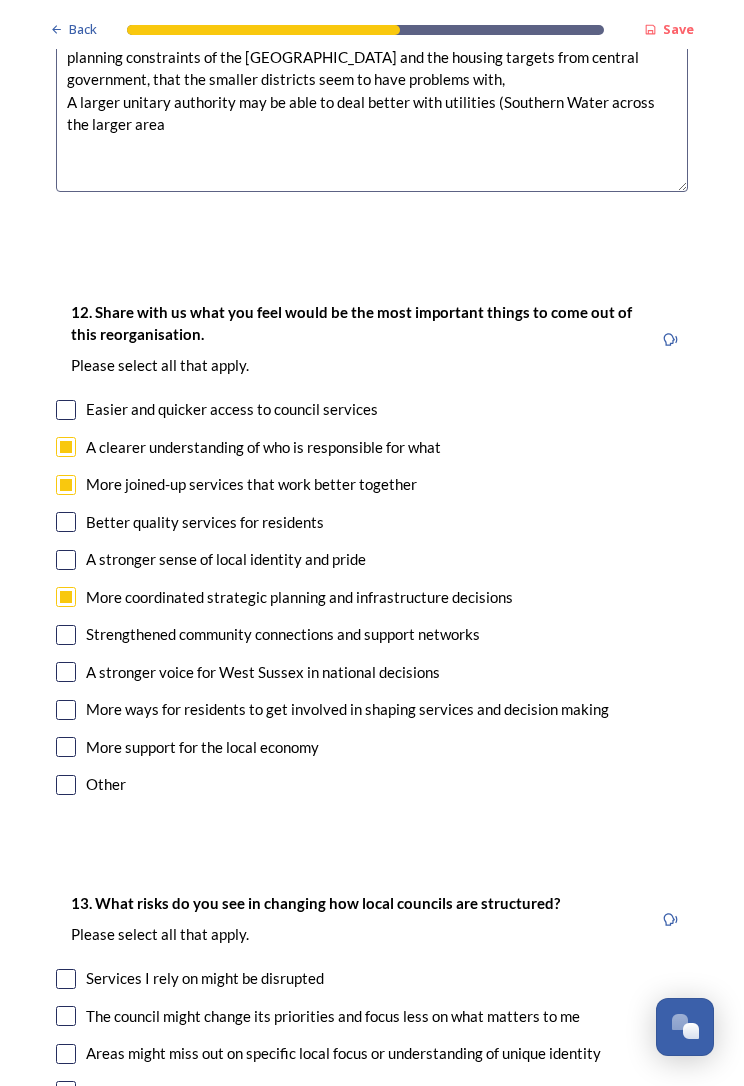 click at bounding box center [66, 672] 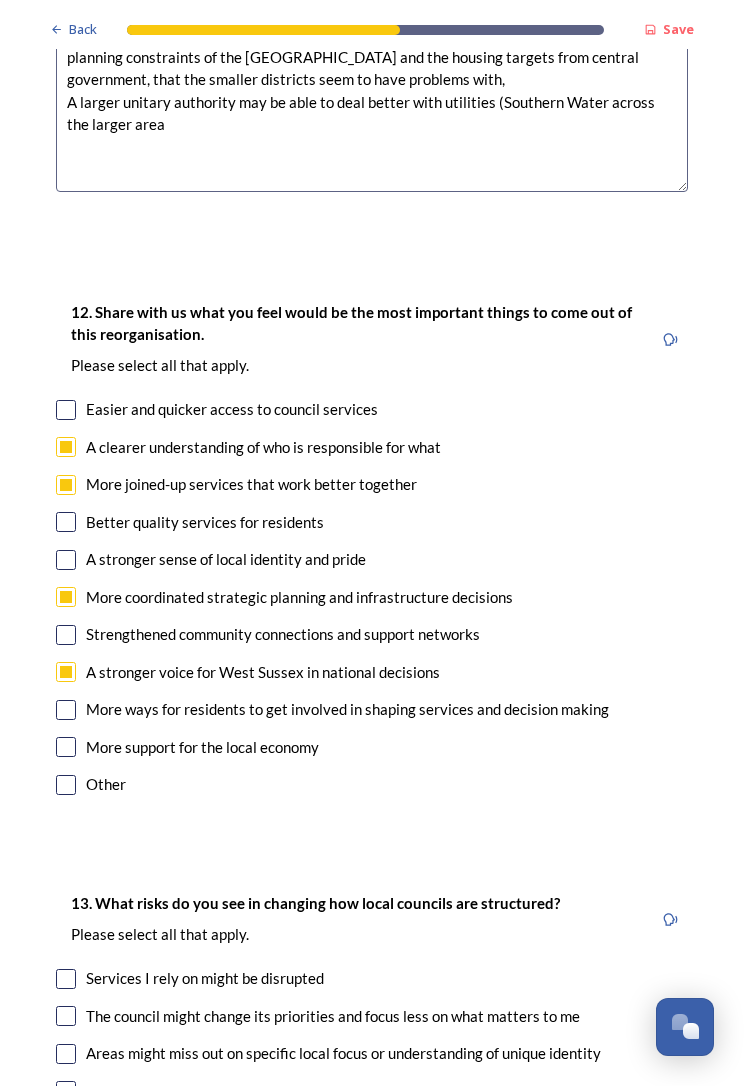 click at bounding box center (66, 785) 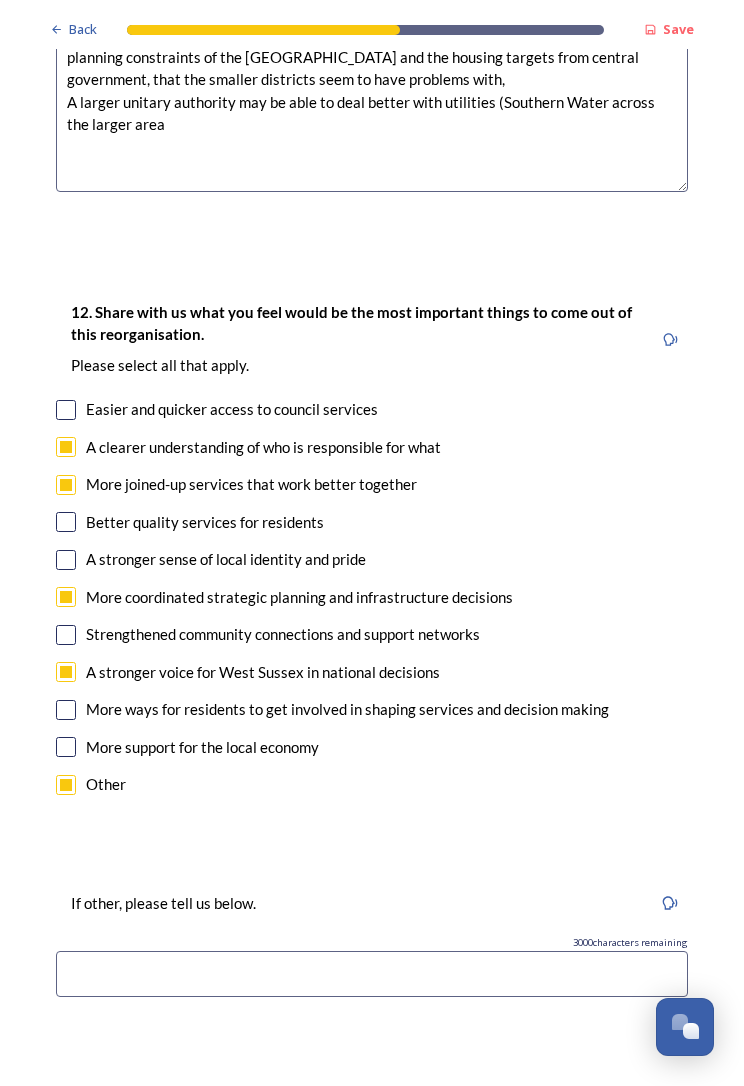 click at bounding box center [372, 974] 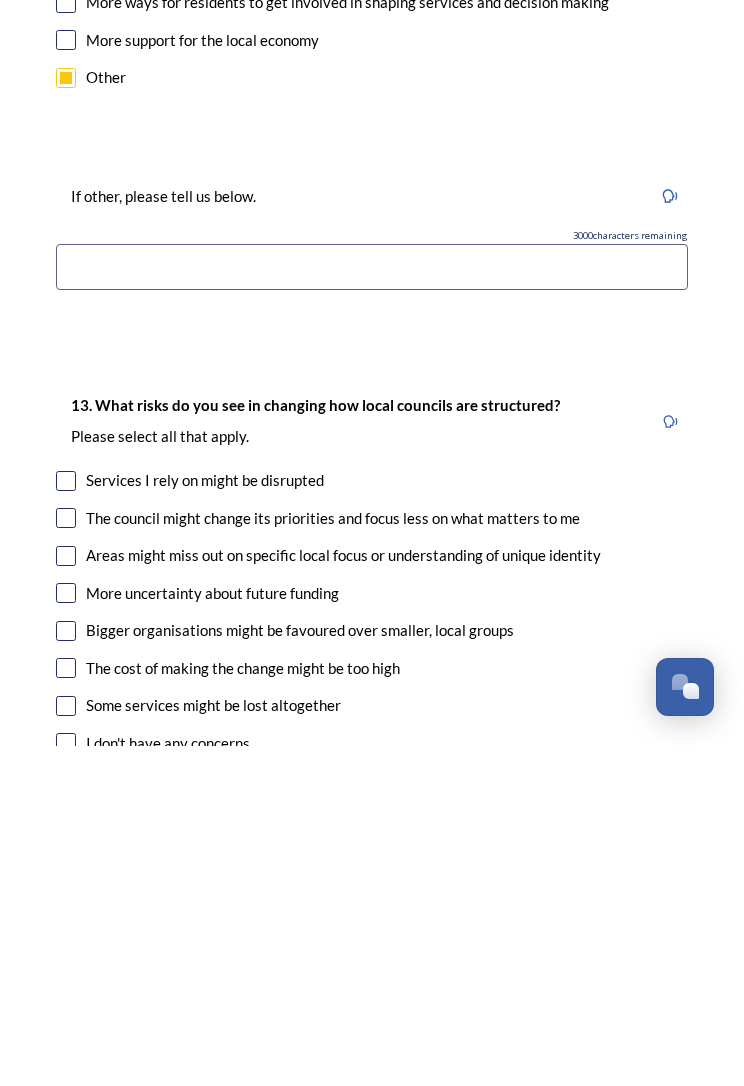 scroll, scrollTop: 3522, scrollLeft: 0, axis: vertical 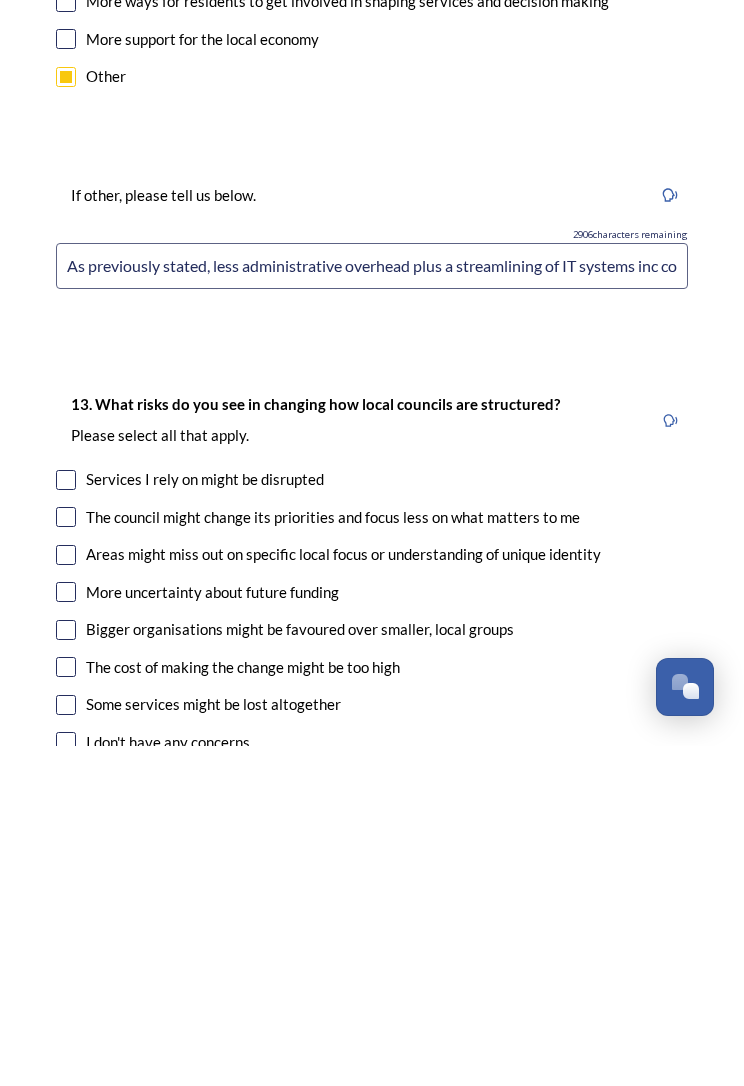 type on "As previously stated, less administrative overhead plus a streamlining of IT systems inc costs" 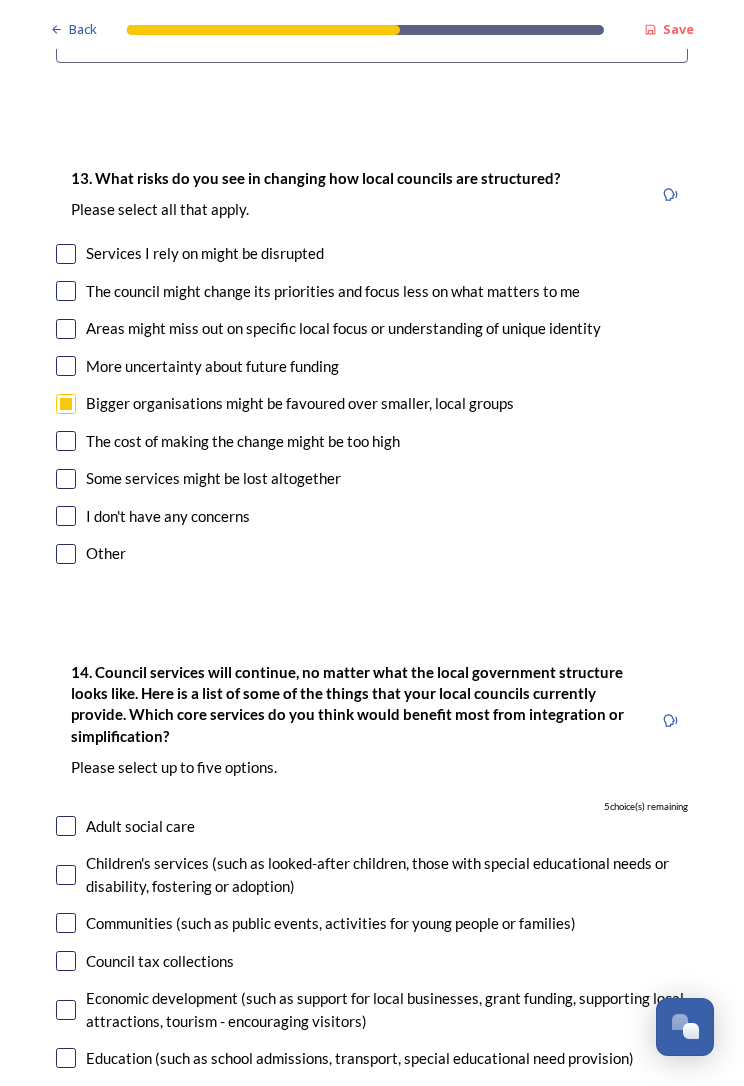 scroll, scrollTop: 4088, scrollLeft: 0, axis: vertical 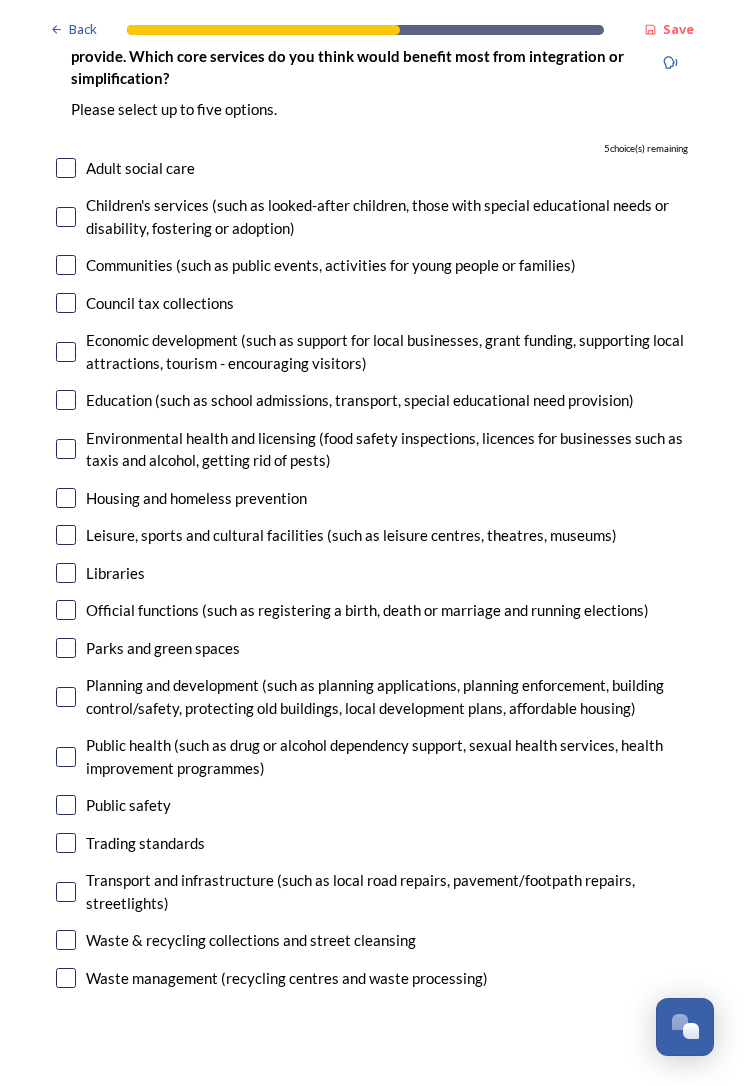 click on "Planning and development (such as planning applications, planning enforcement, building control/safety, protecting old buildings, local development plans, affordable housing)" at bounding box center [387, 696] 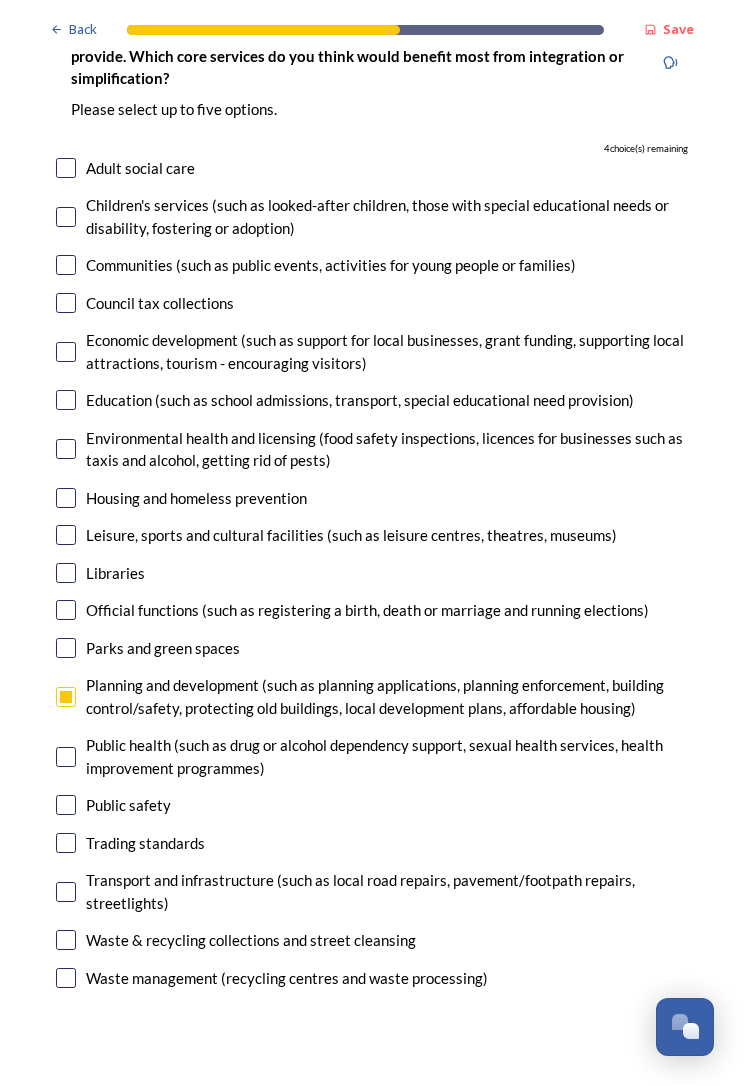 click at bounding box center [66, 757] 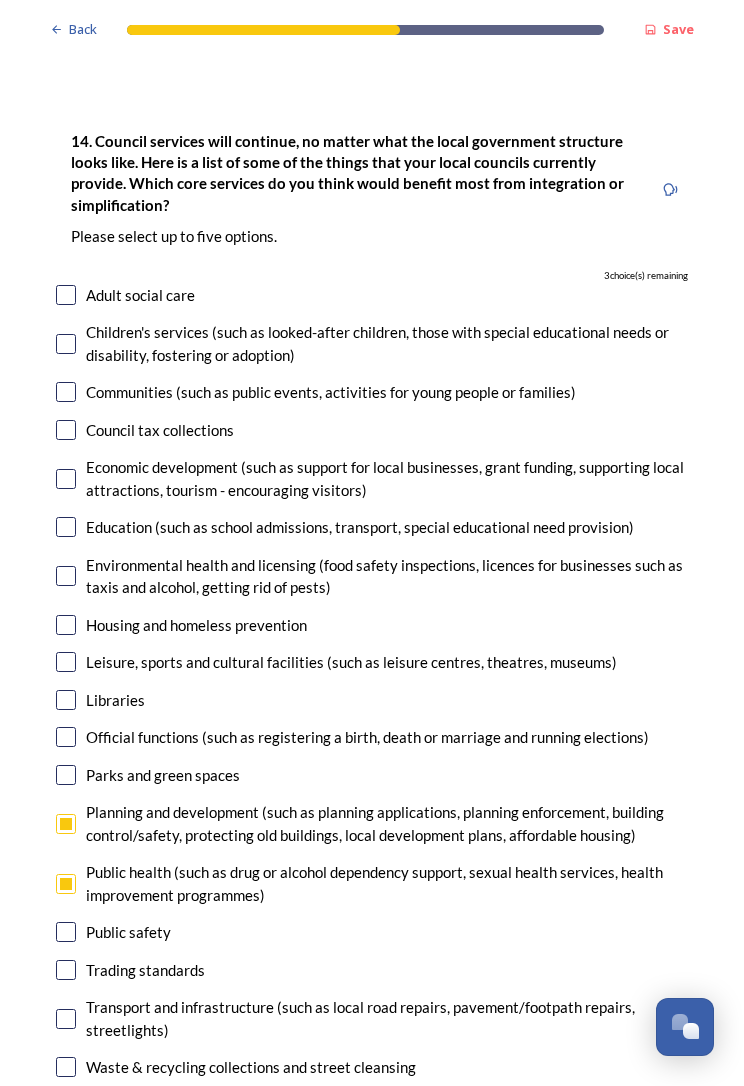 scroll, scrollTop: 4621, scrollLeft: 0, axis: vertical 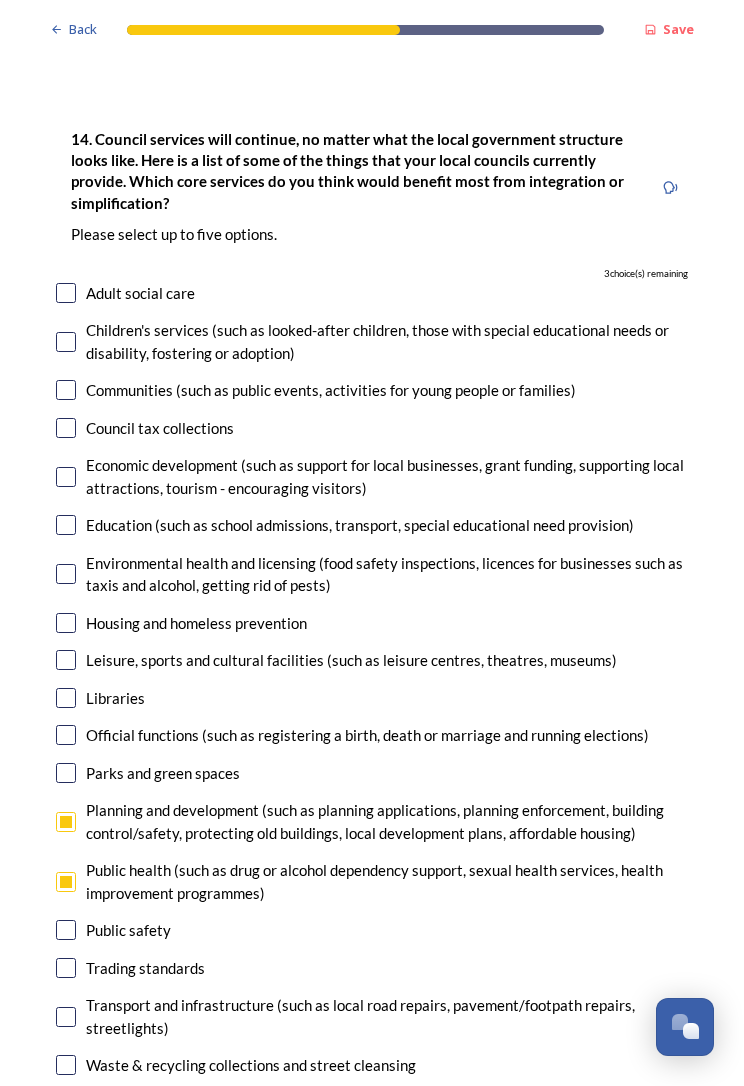 click at bounding box center (66, 477) 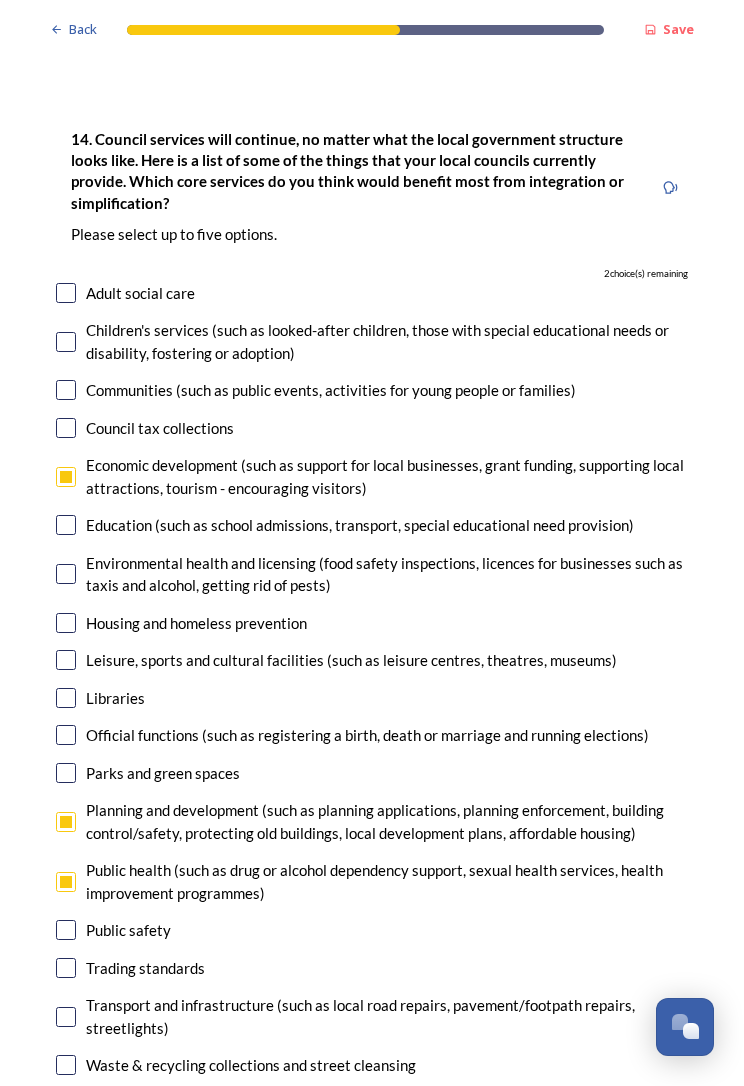 click at bounding box center (66, 428) 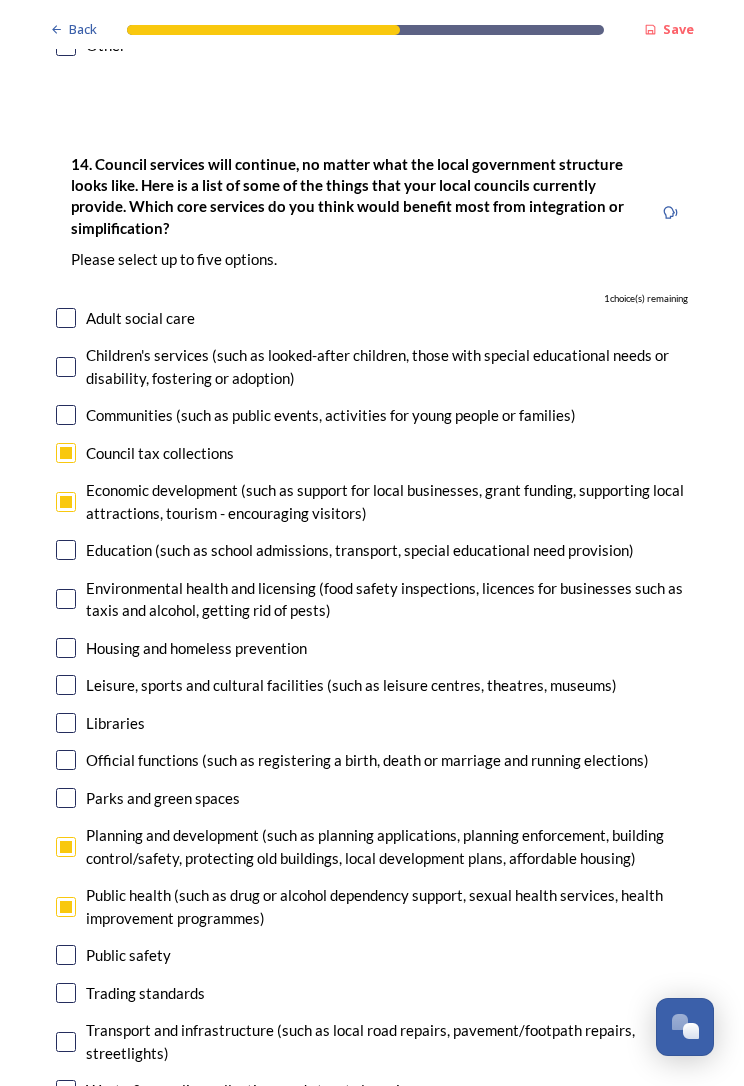 scroll, scrollTop: 4596, scrollLeft: 0, axis: vertical 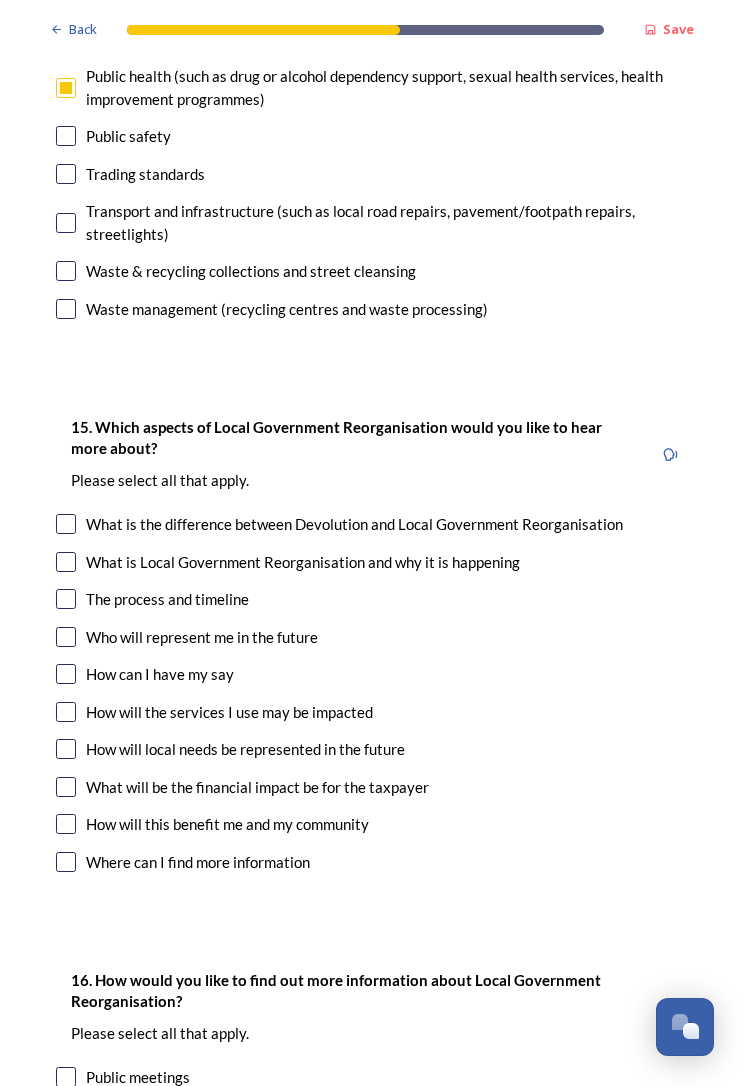 click at bounding box center [66, 749] 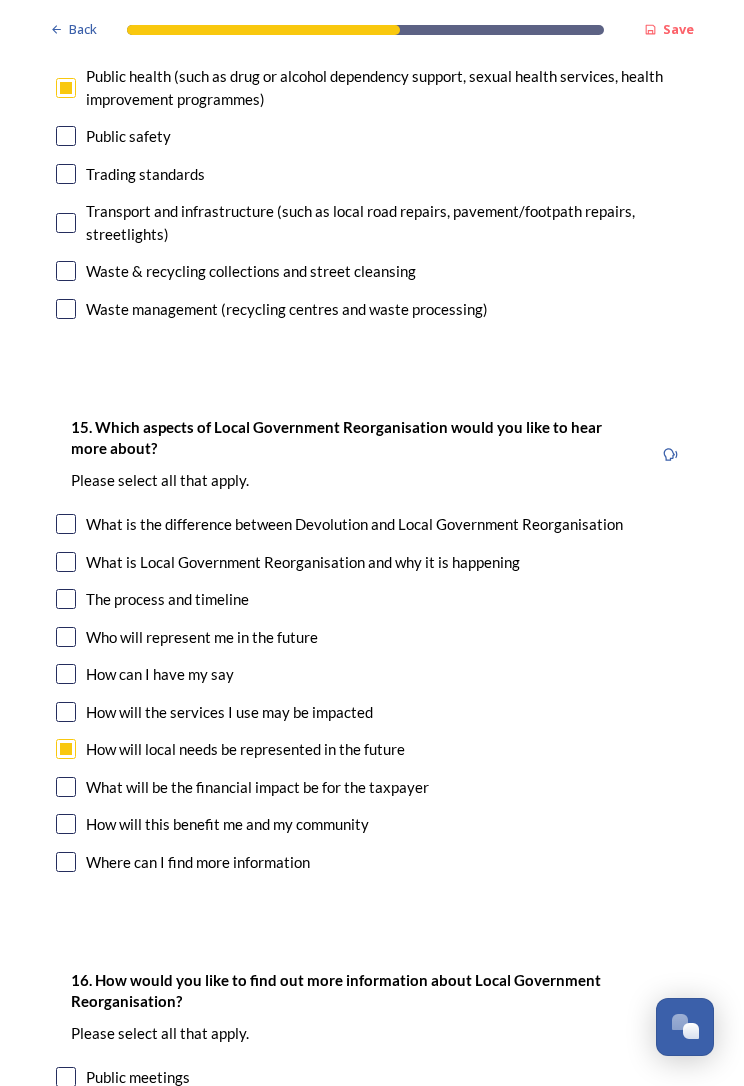 click at bounding box center [66, 787] 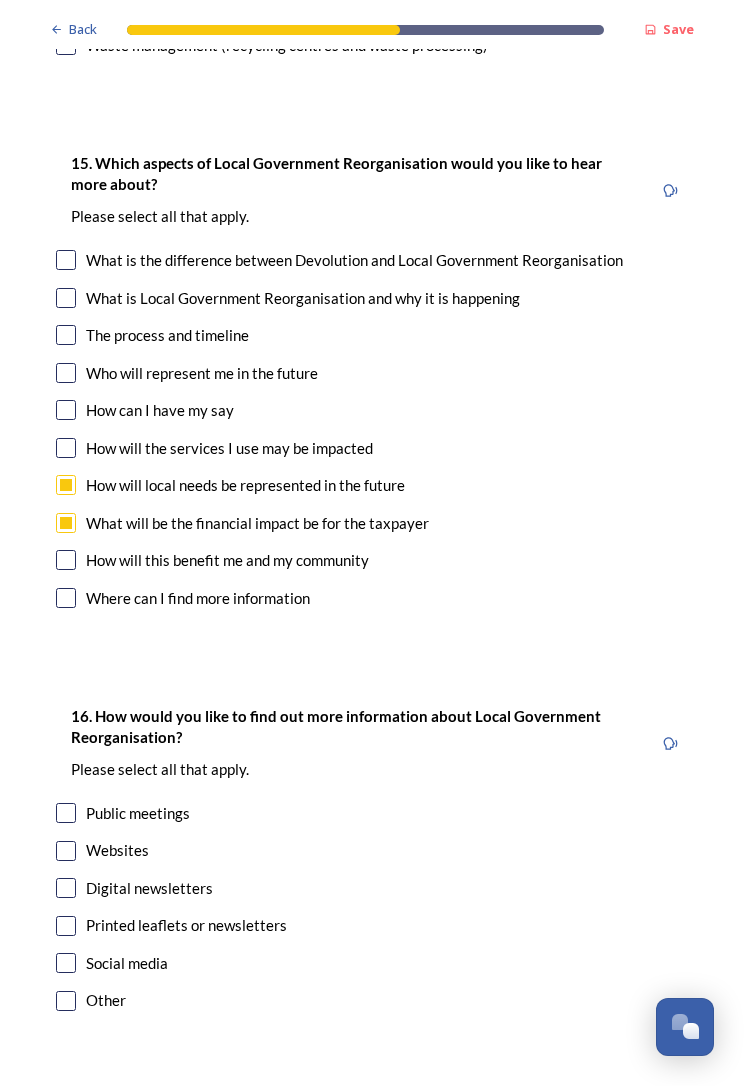 scroll, scrollTop: 5677, scrollLeft: 0, axis: vertical 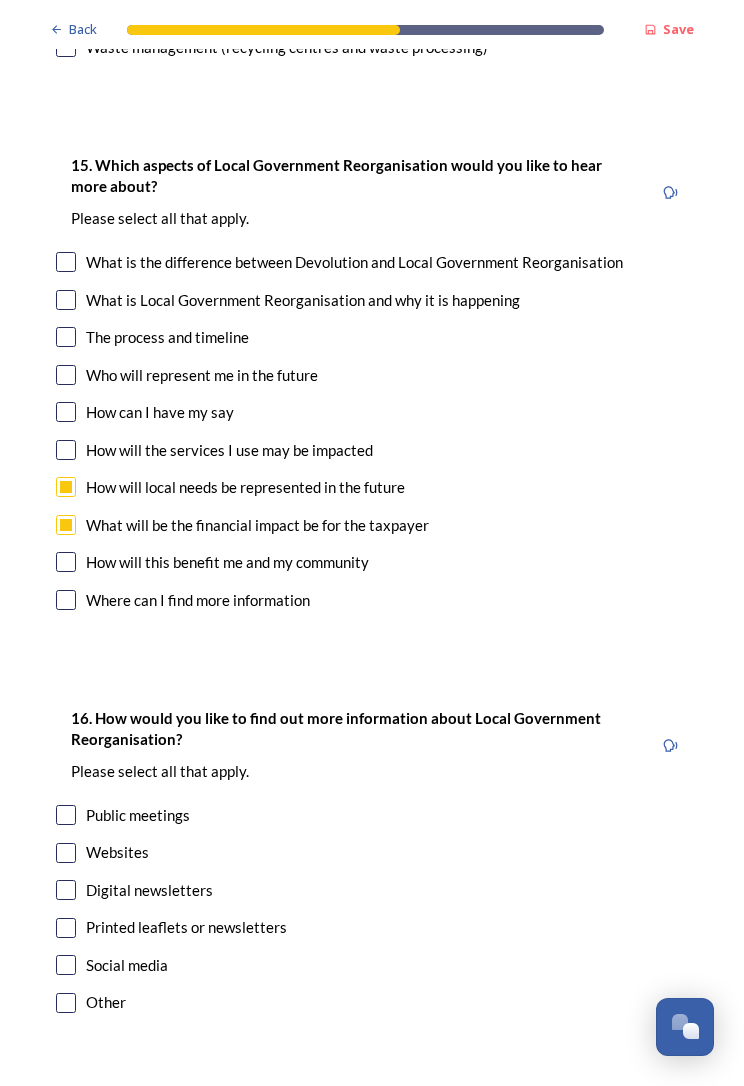 click at bounding box center [66, 890] 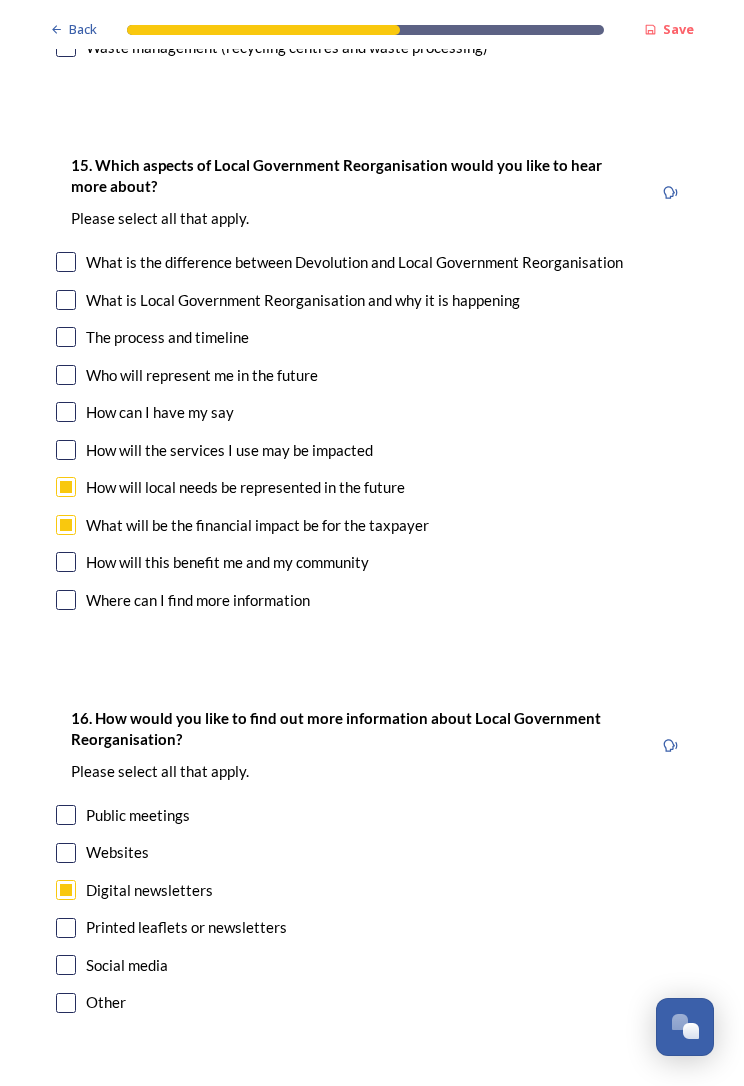 click on "Continue" at bounding box center [358, 1113] 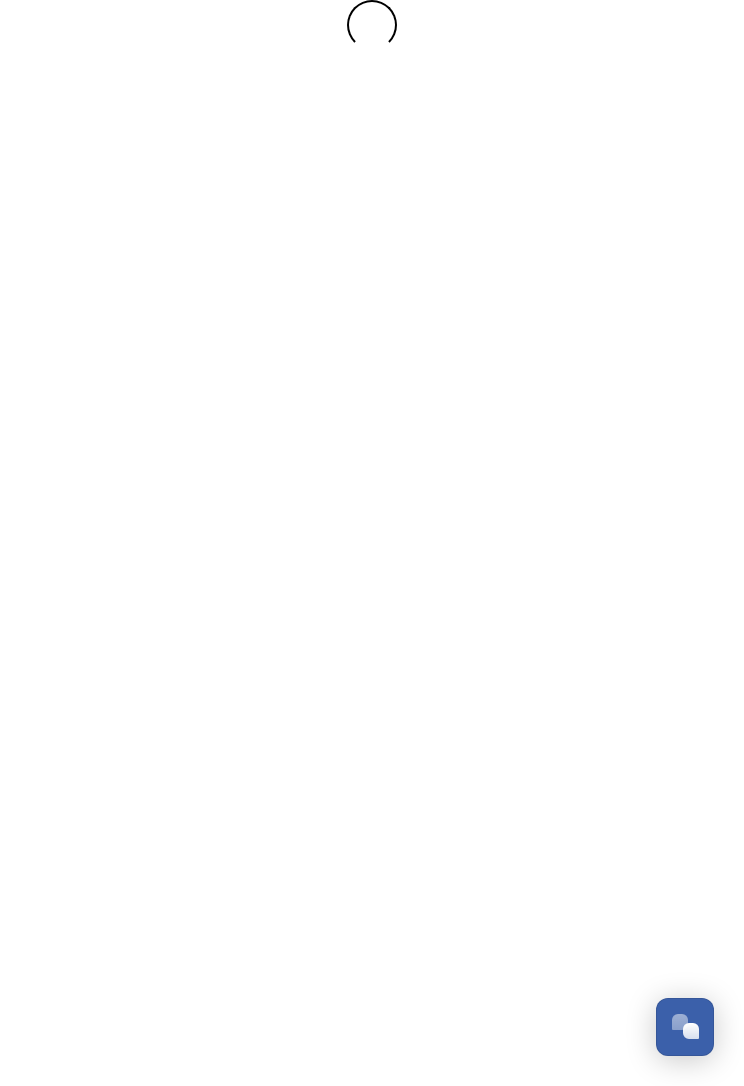 scroll, scrollTop: 0, scrollLeft: 0, axis: both 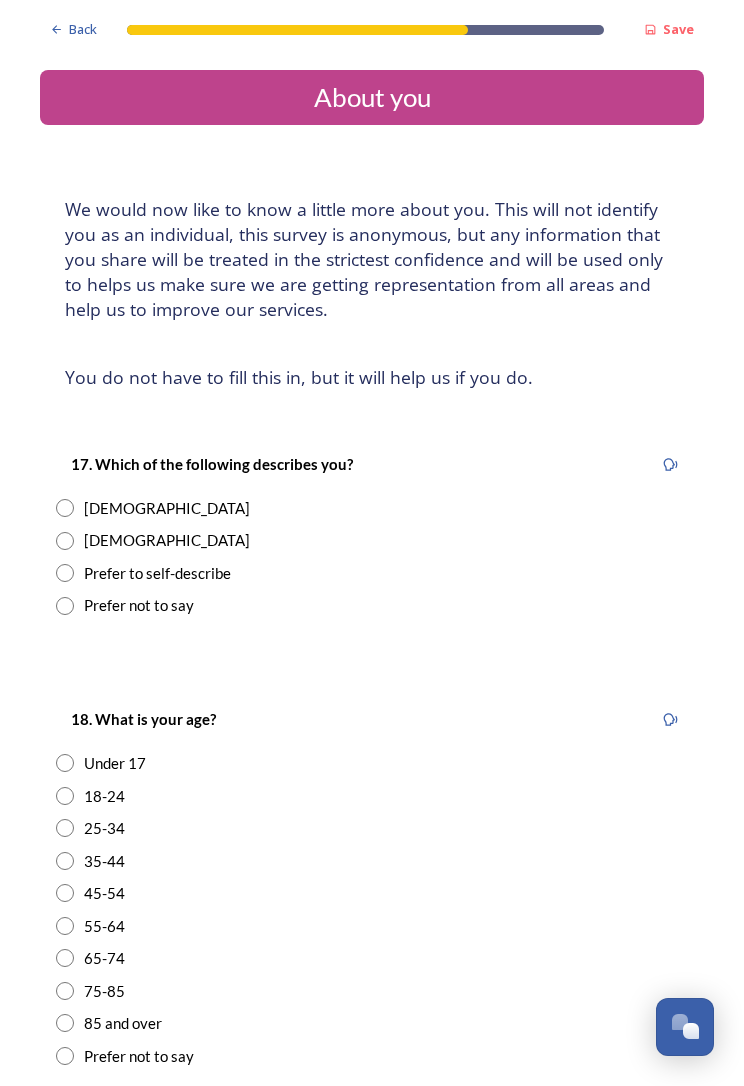 click on "Female" at bounding box center (372, 508) 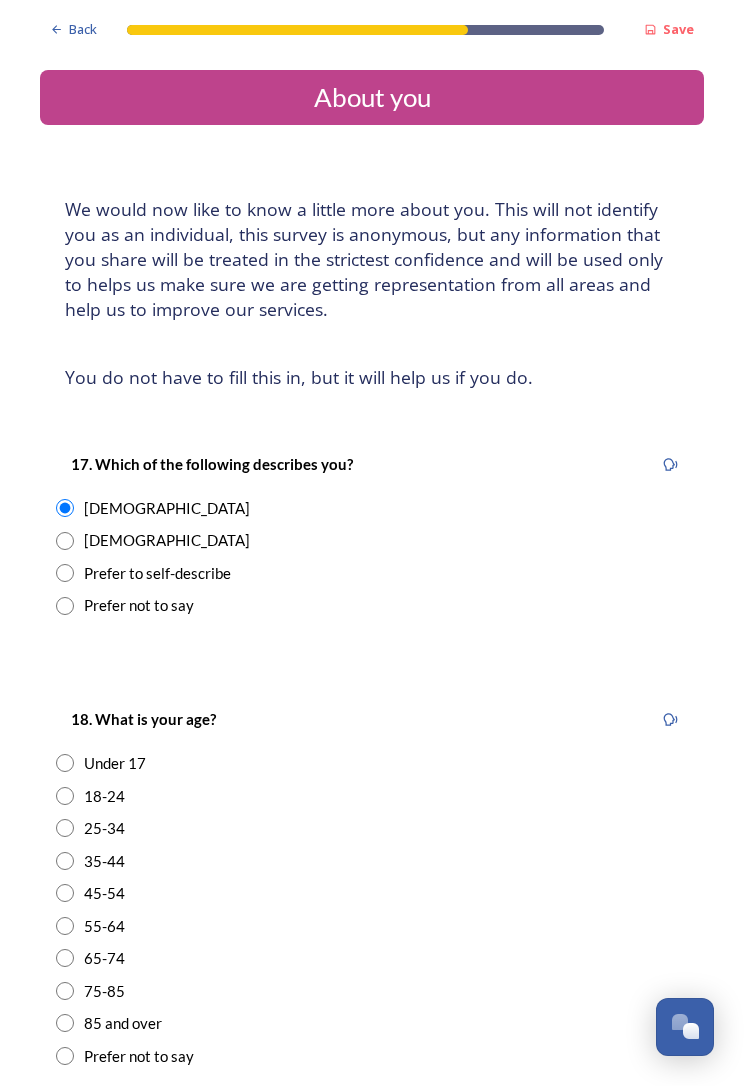 click at bounding box center [65, 926] 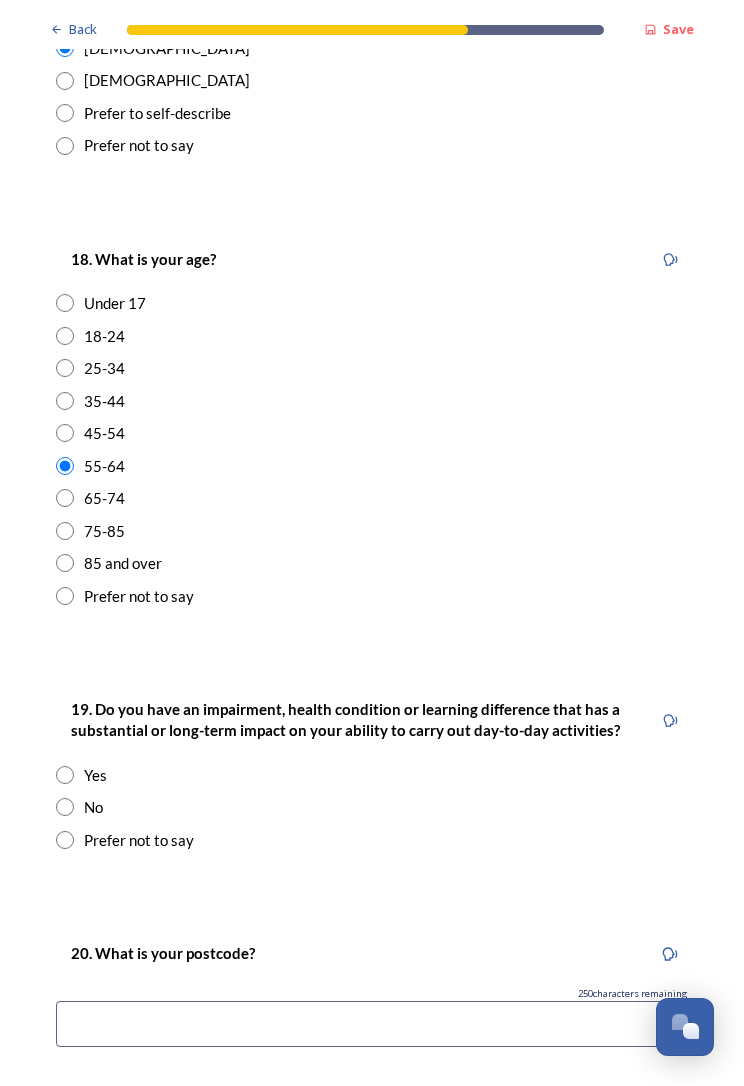 scroll, scrollTop: 469, scrollLeft: 0, axis: vertical 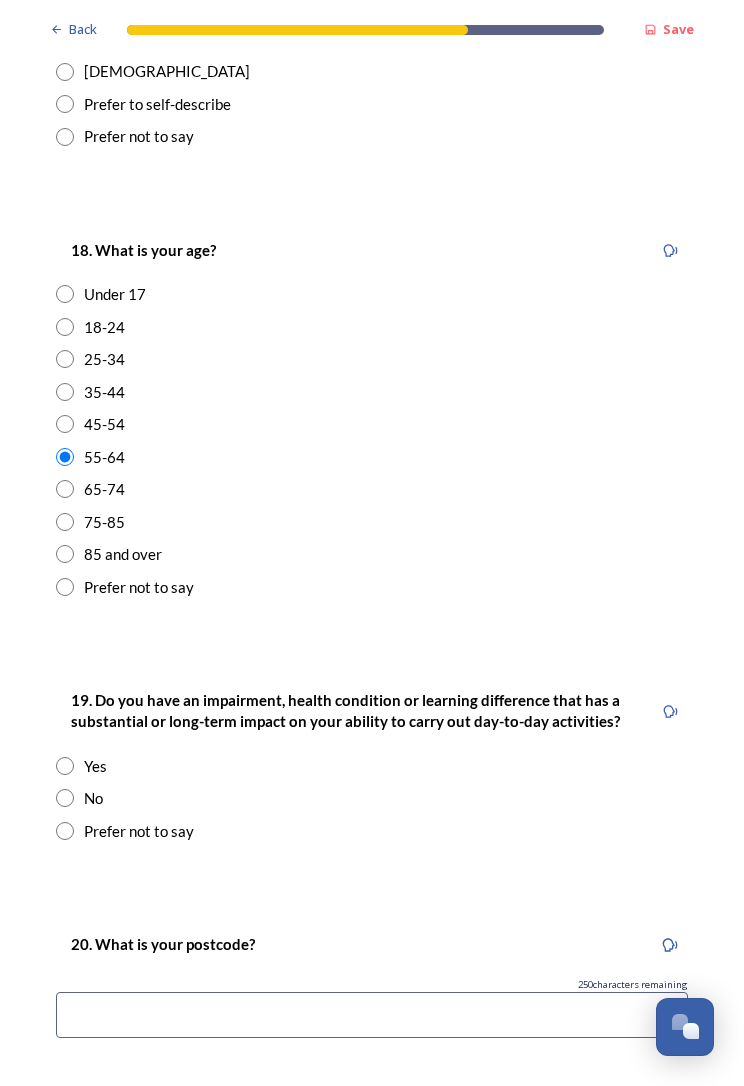 click at bounding box center (65, 798) 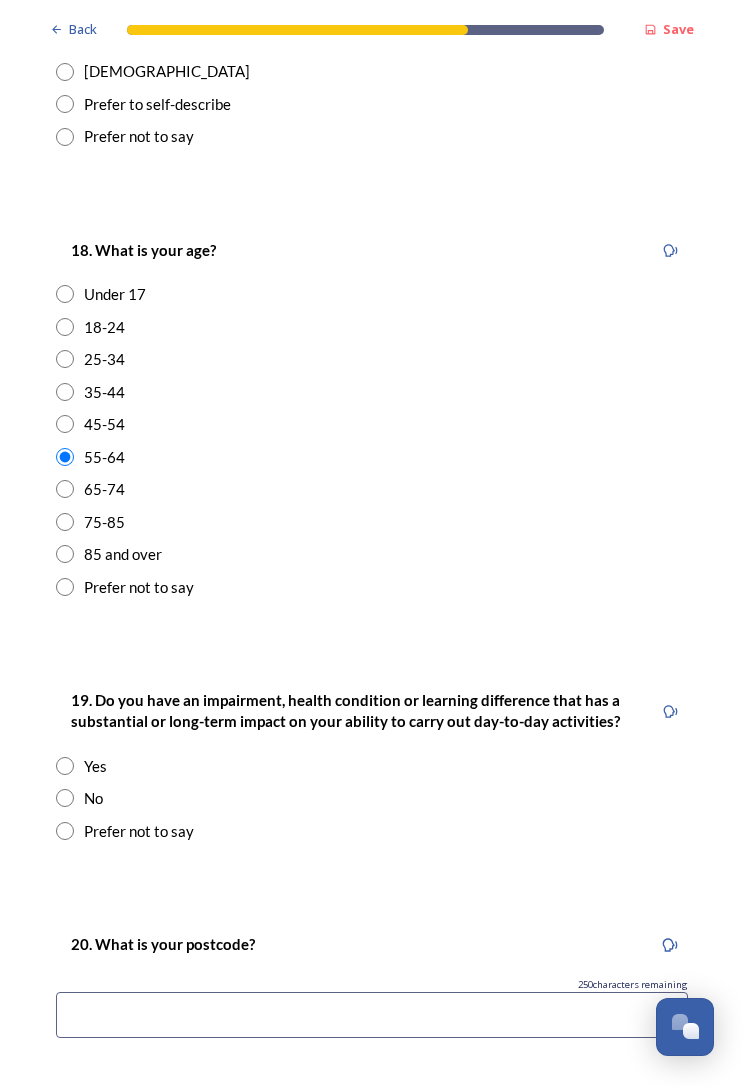 radio on "true" 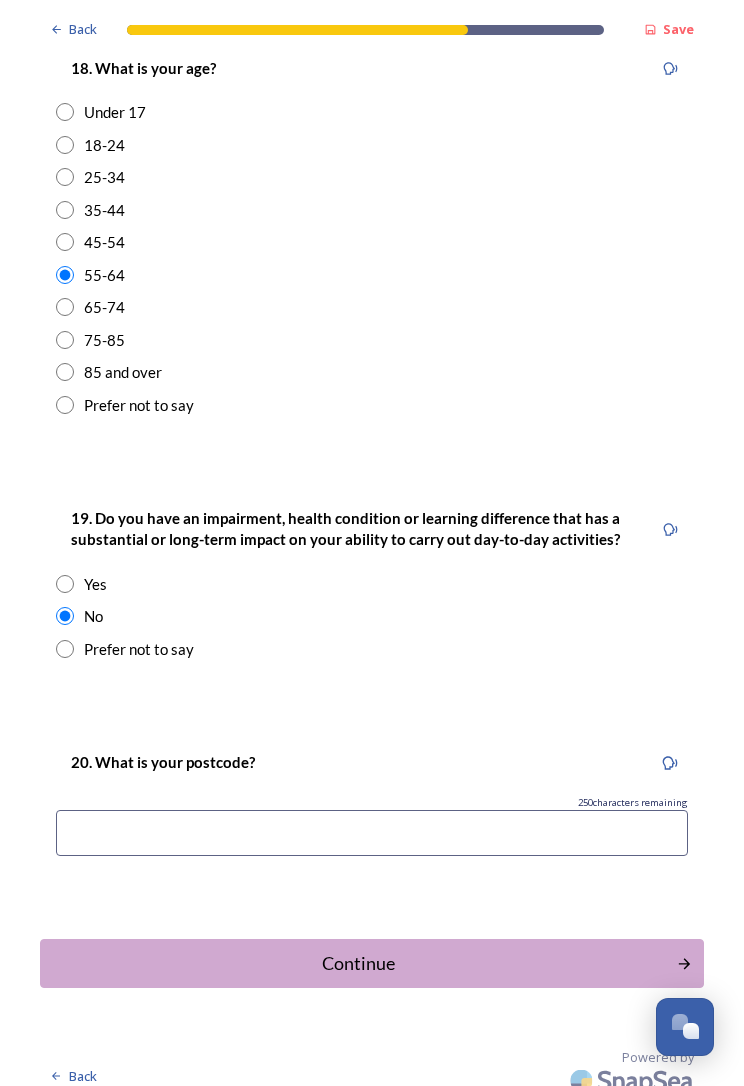 scroll, scrollTop: 650, scrollLeft: 0, axis: vertical 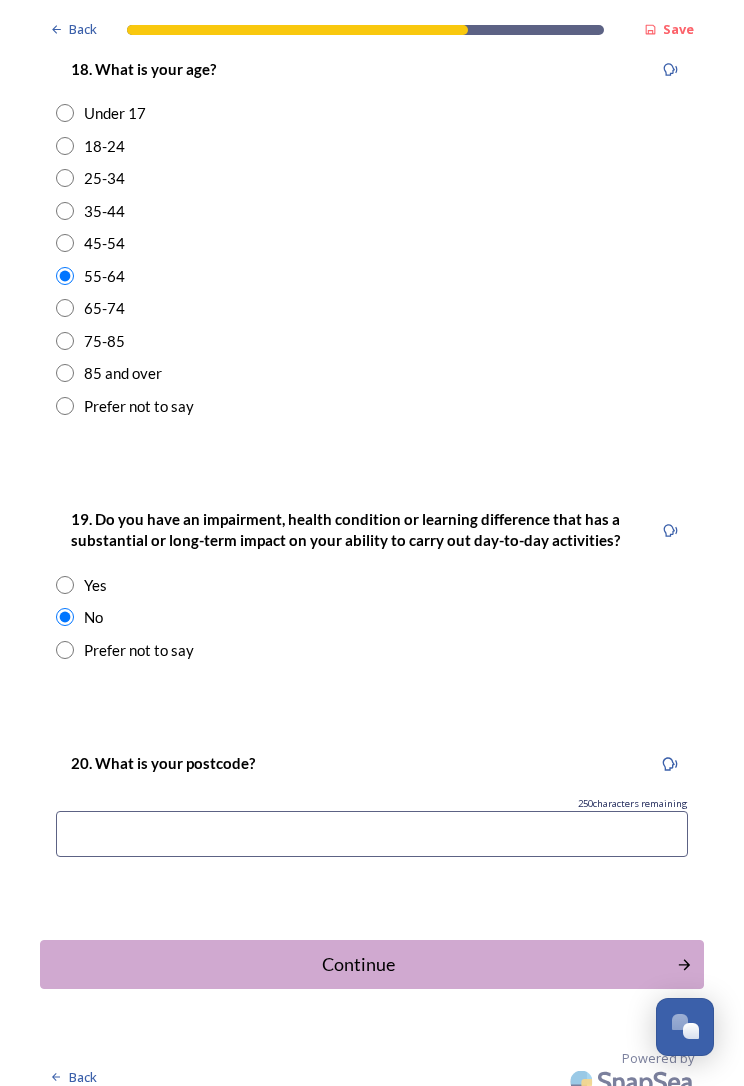 click at bounding box center (372, 834) 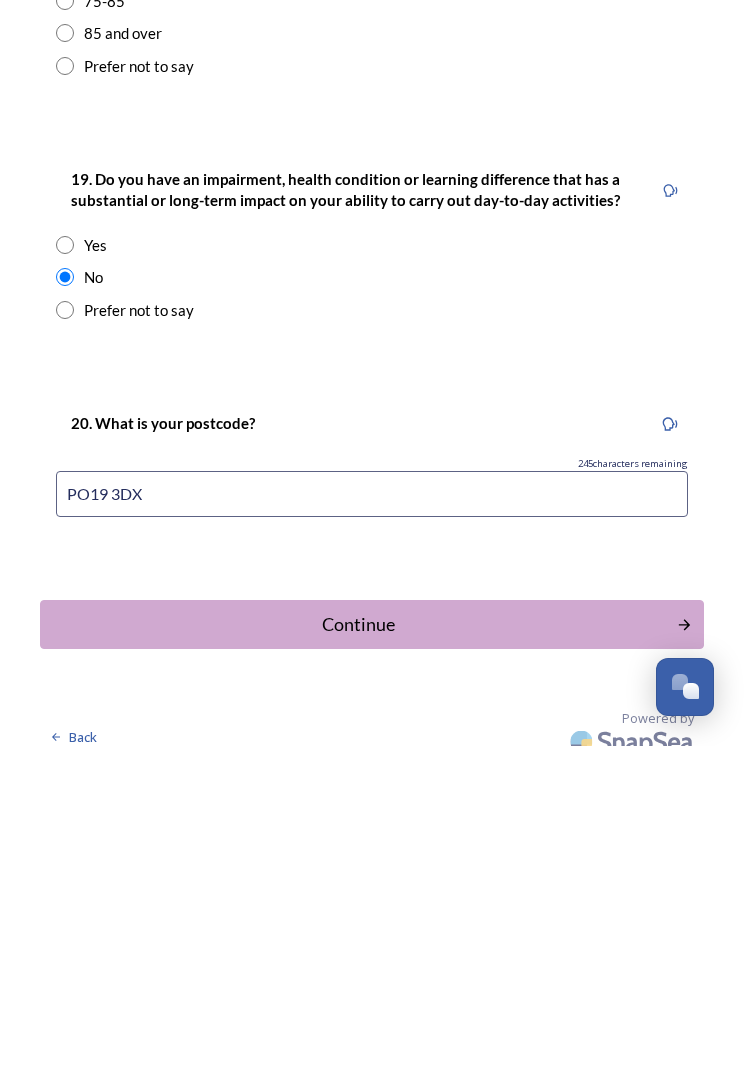 type on "PO19 3DX" 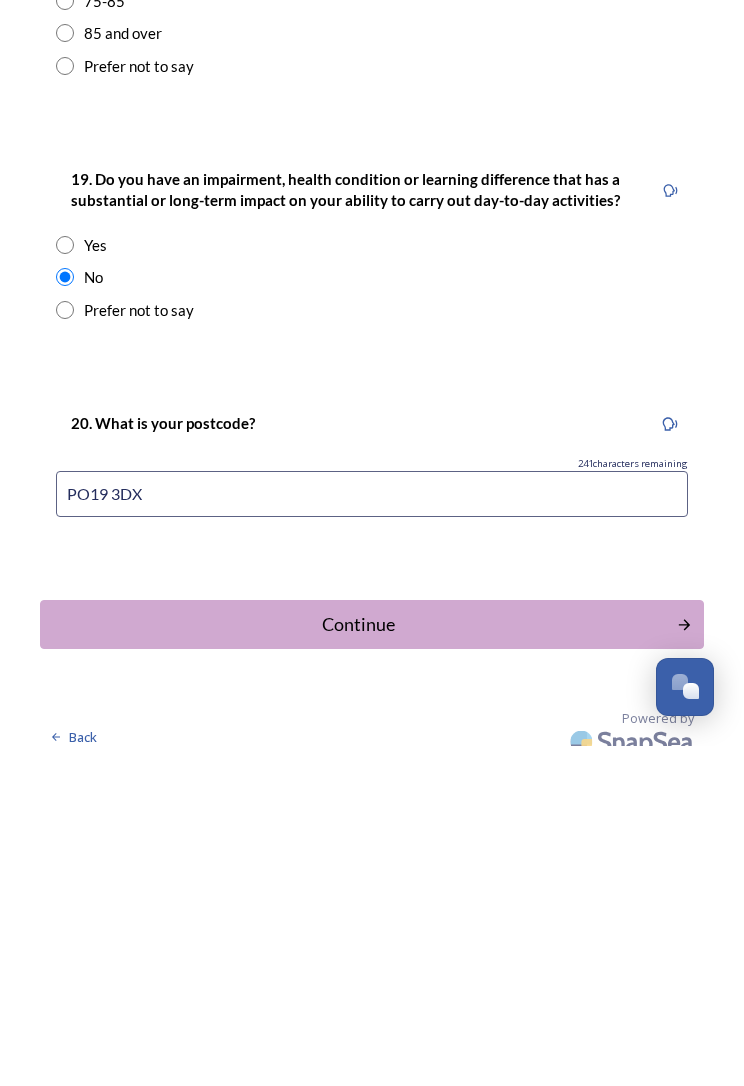 click on "Continue" at bounding box center (358, 964) 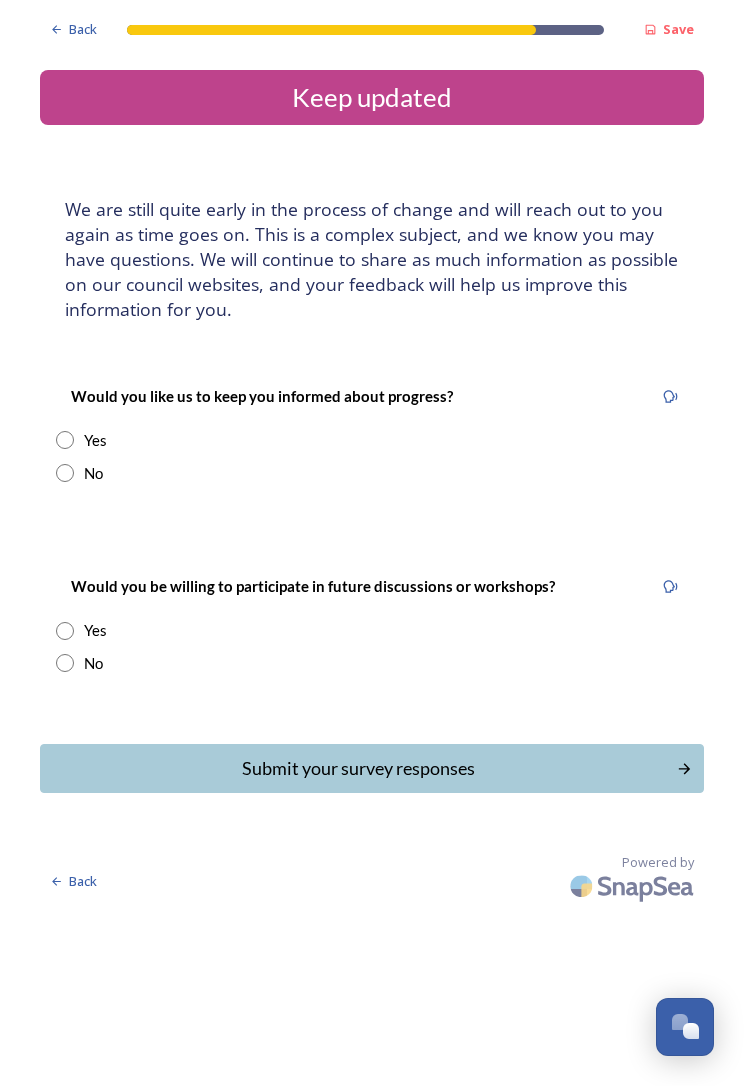 click at bounding box center [65, 663] 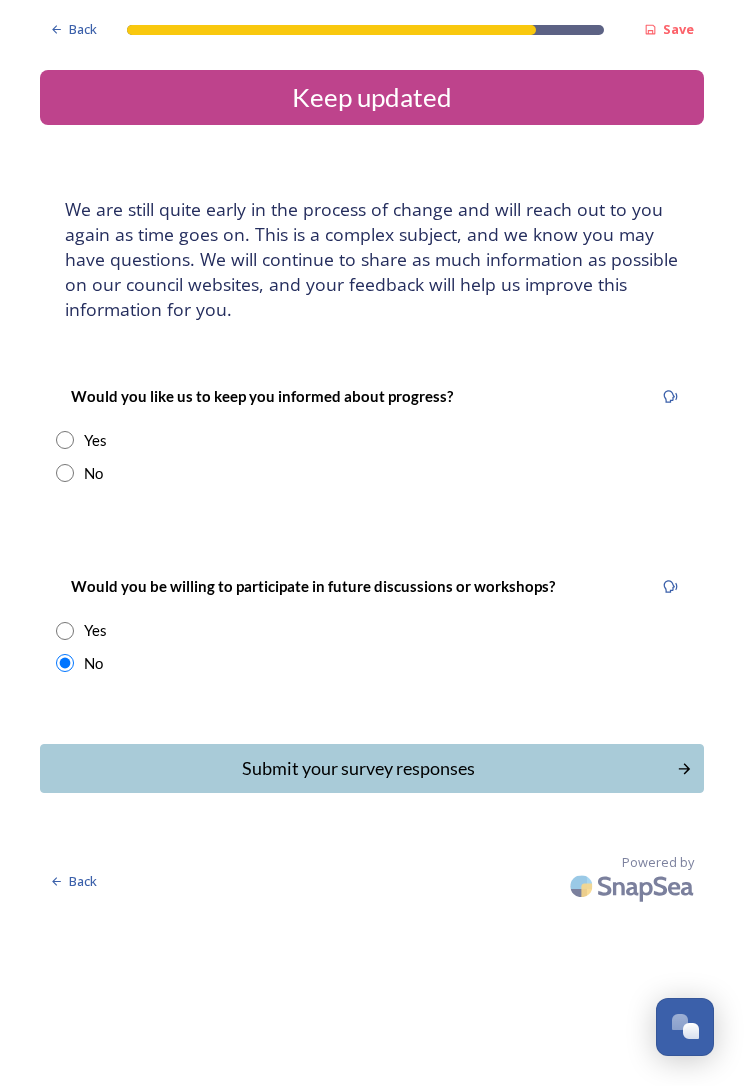 click at bounding box center (65, 440) 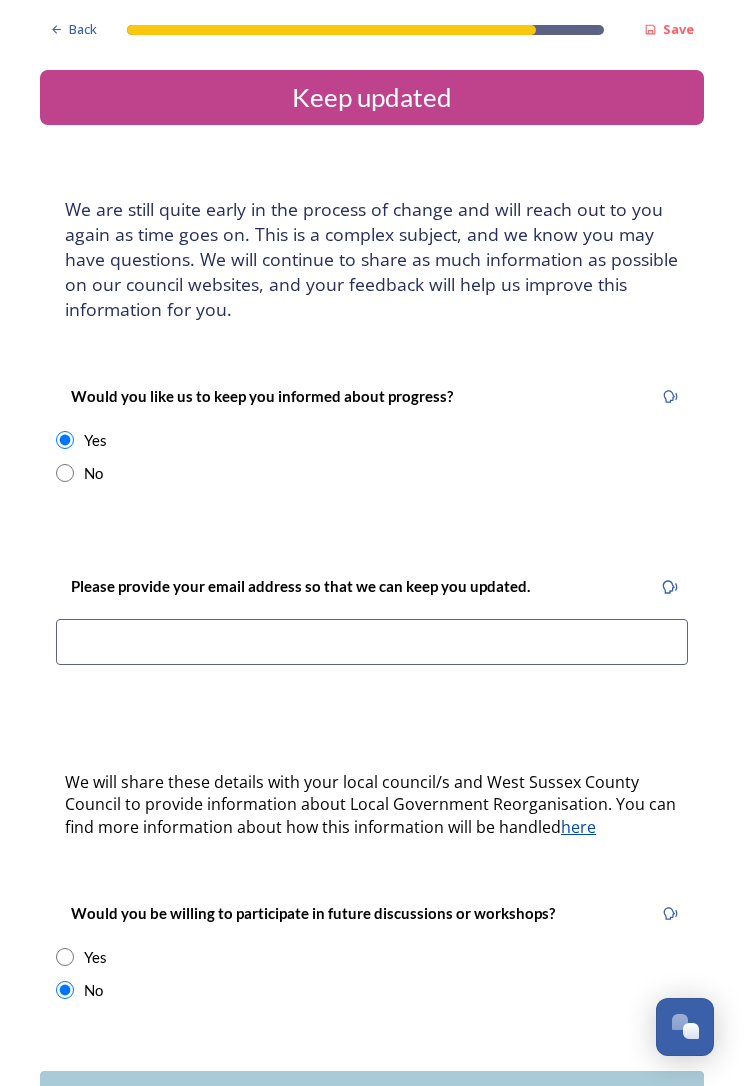 click at bounding box center (372, 642) 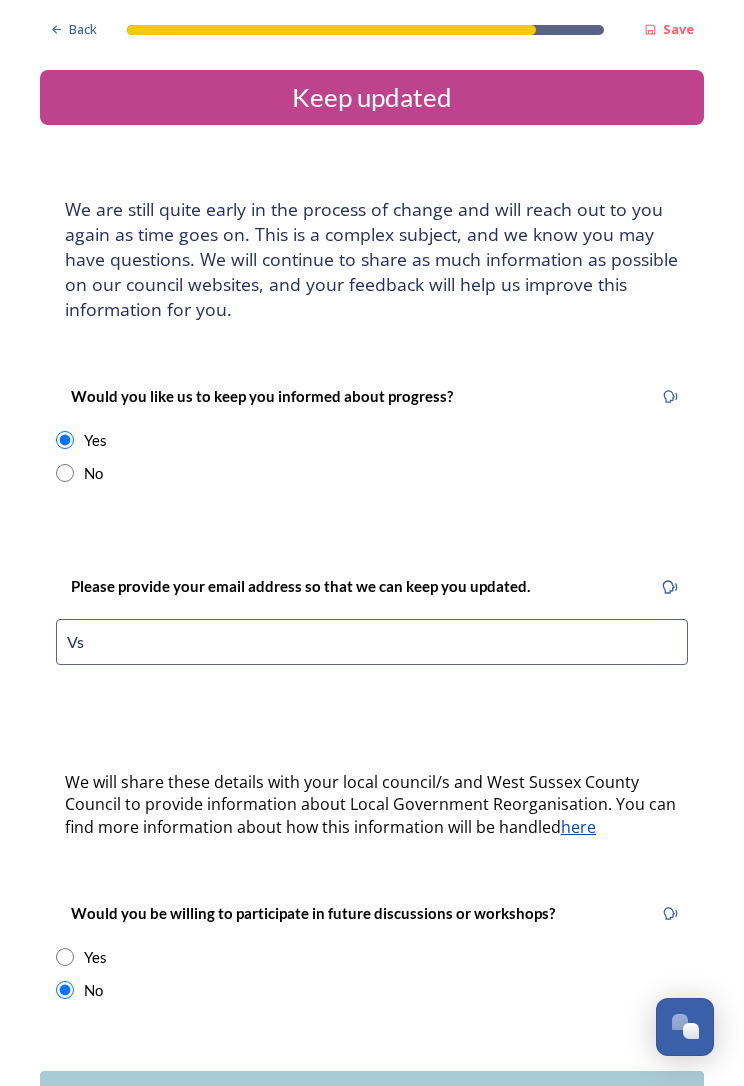 type on "V" 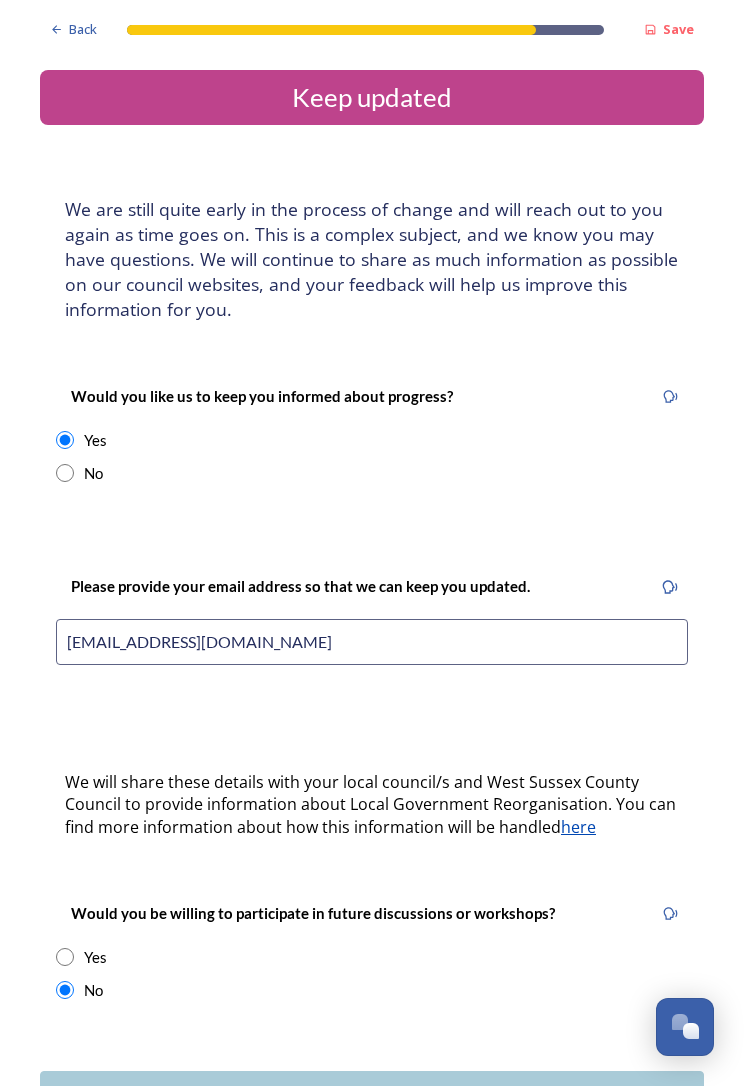 type on "vscropehowe@gmail.com" 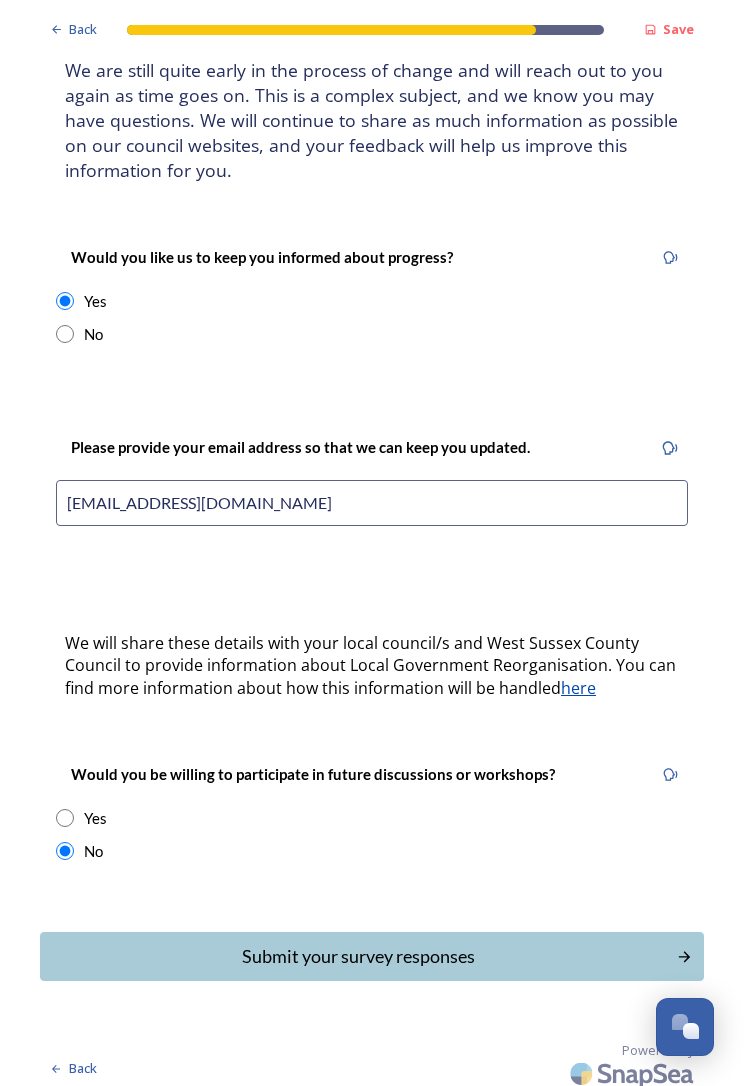 scroll, scrollTop: 139, scrollLeft: 0, axis: vertical 